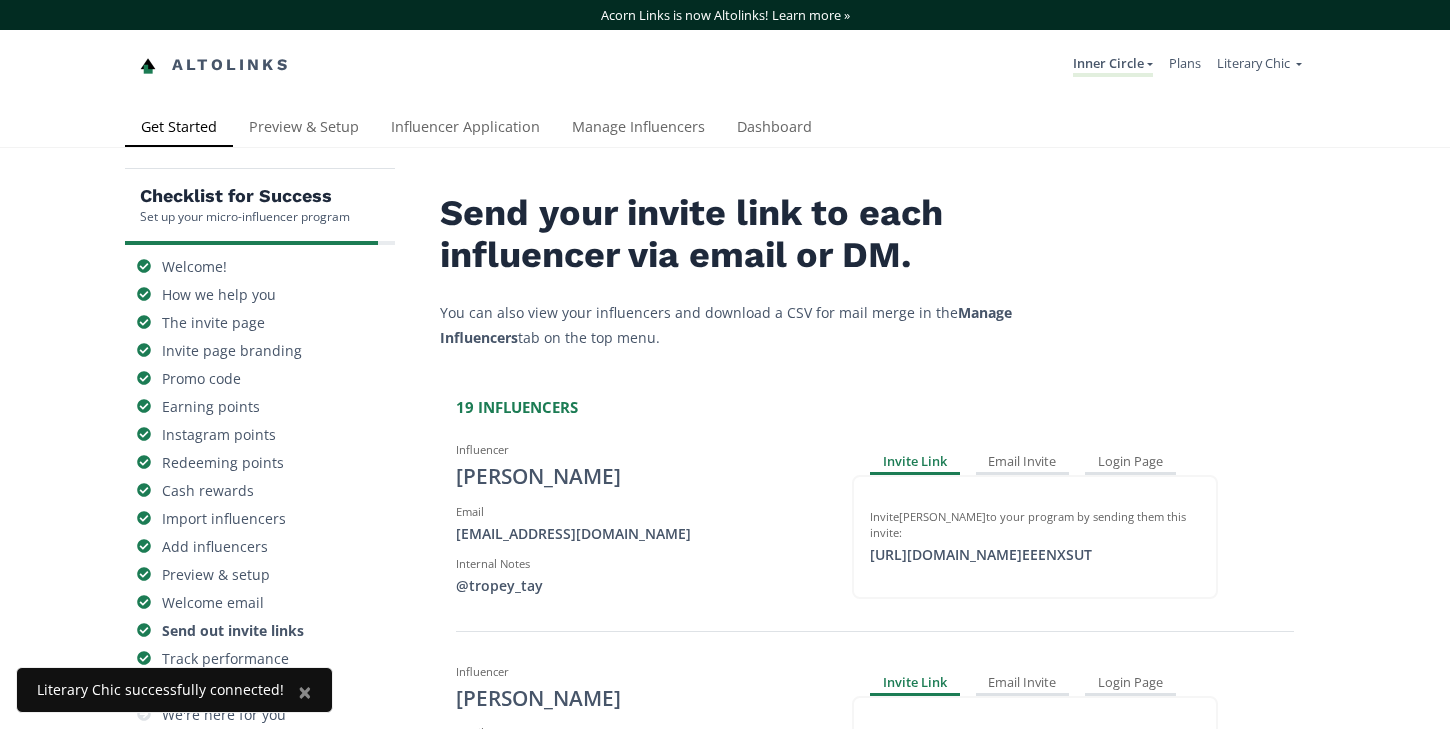 scroll, scrollTop: 0, scrollLeft: 0, axis: both 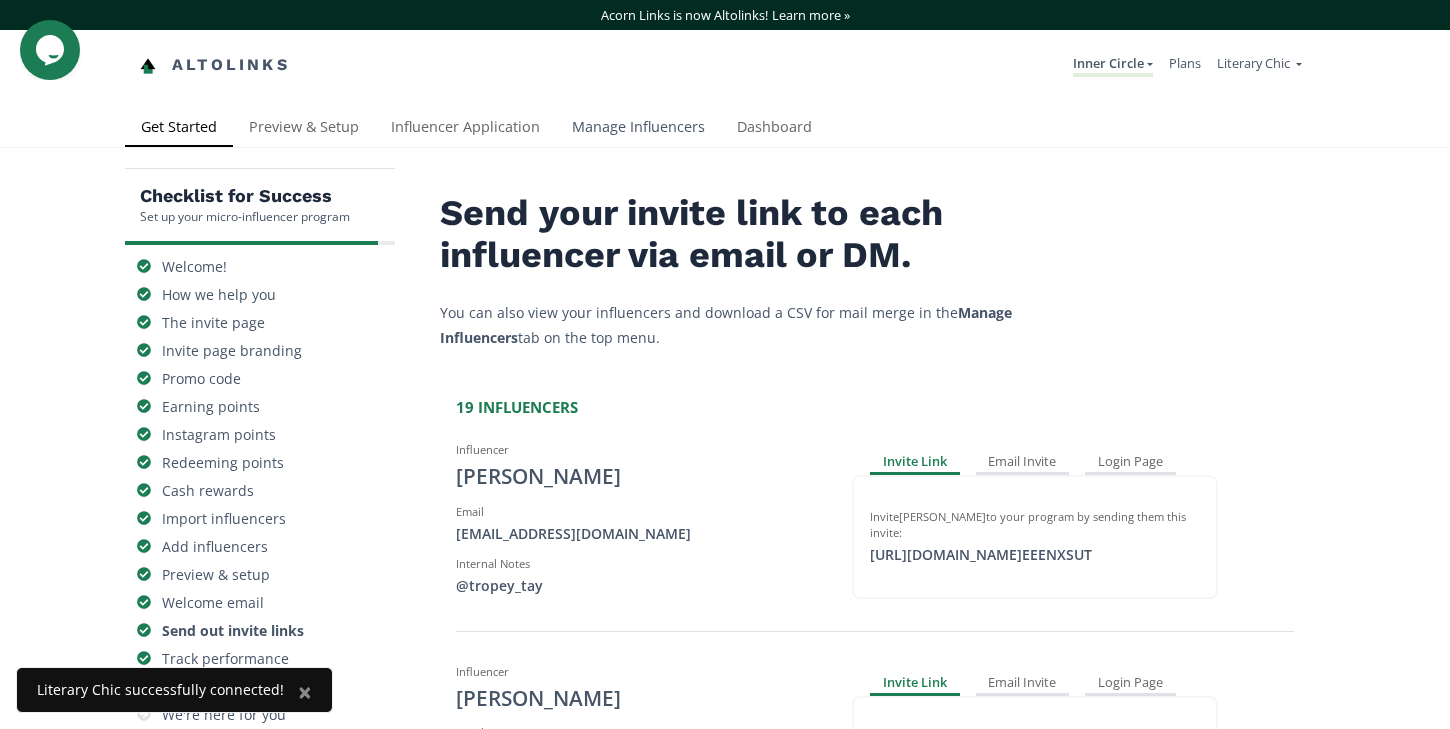 click on "Manage Influencers" at bounding box center (638, 129) 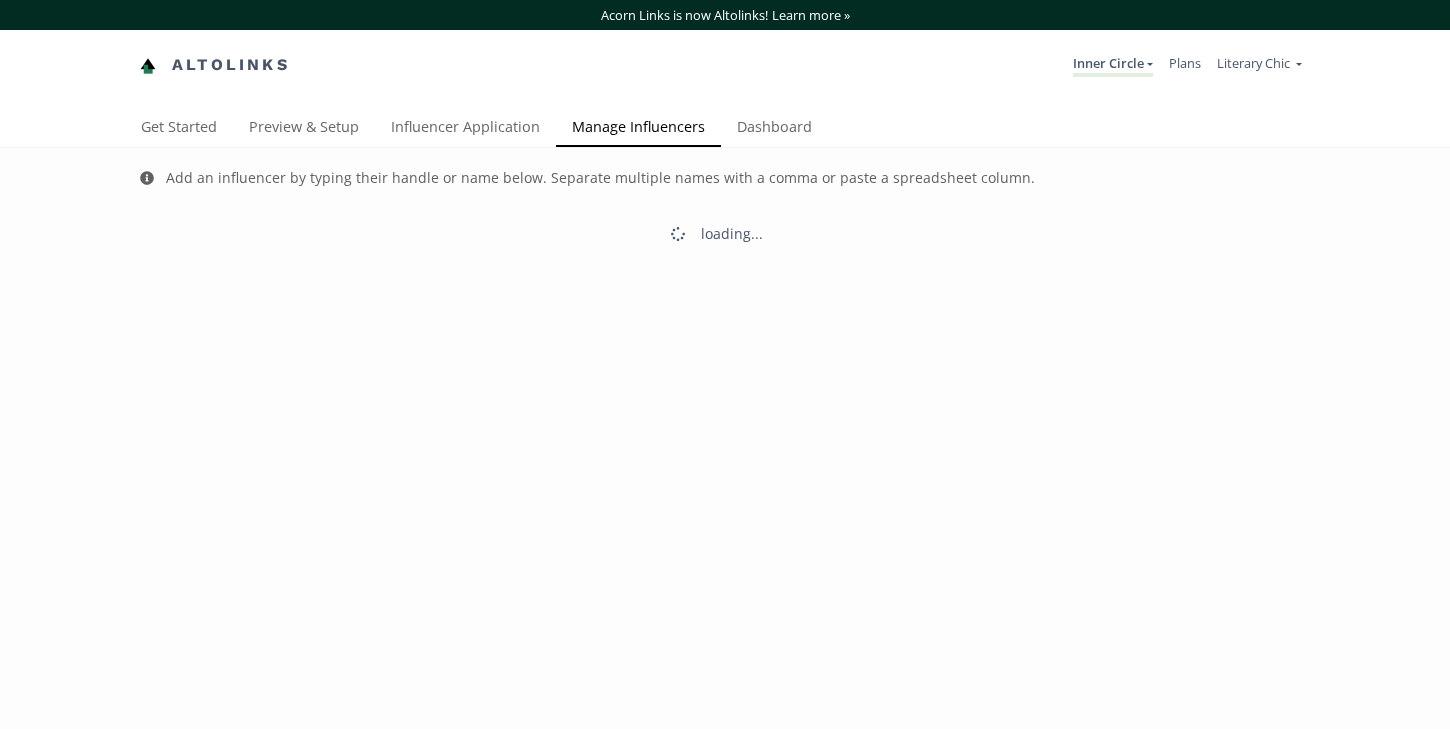 scroll, scrollTop: 0, scrollLeft: 0, axis: both 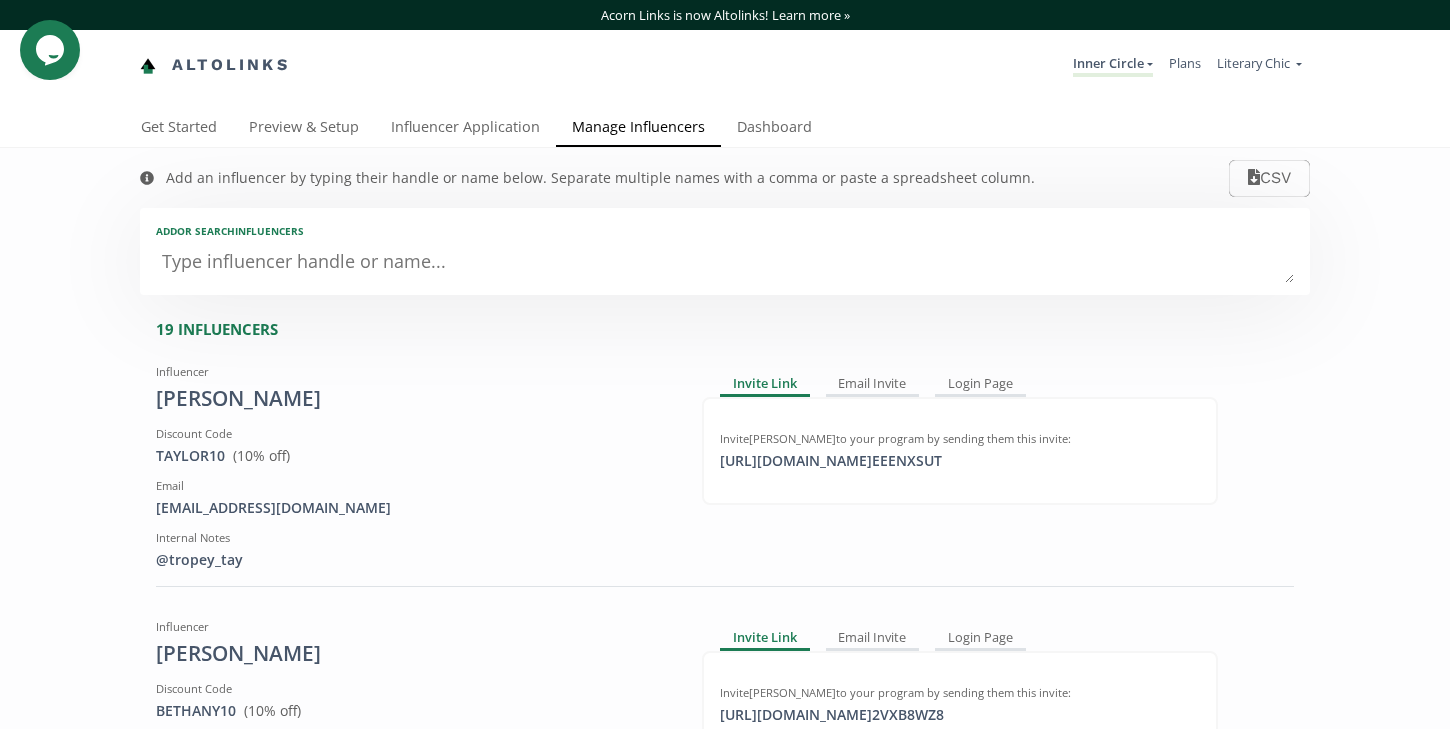click at bounding box center [725, 263] 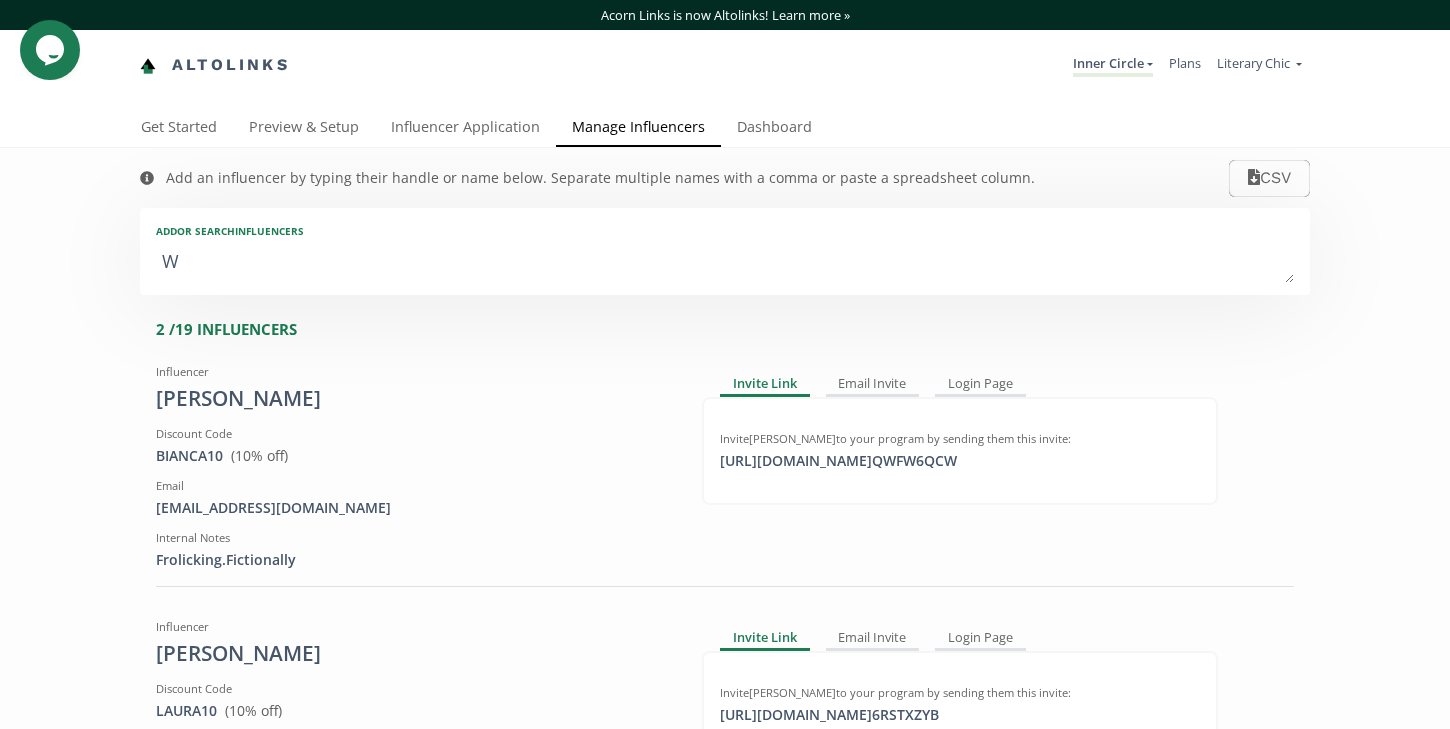 type on "Wh" 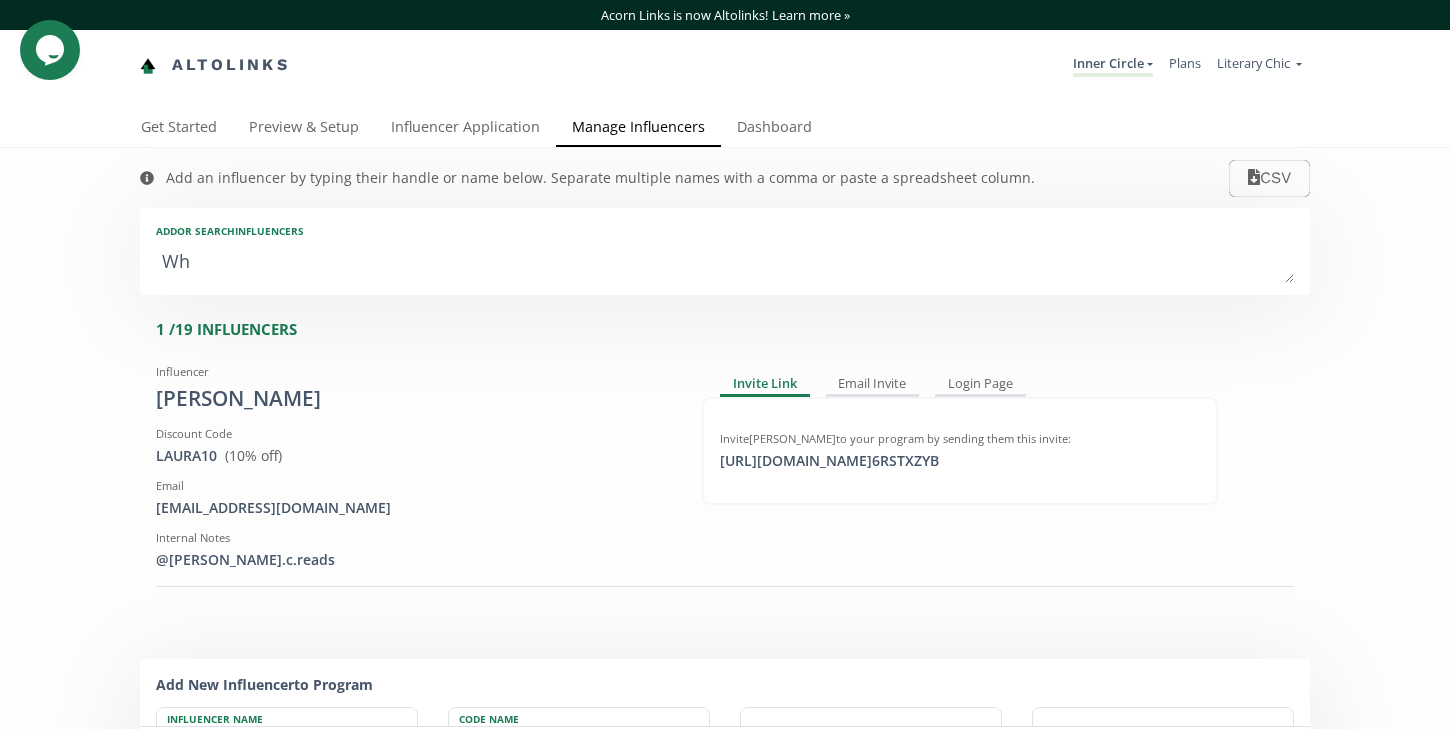 type on "Whi" 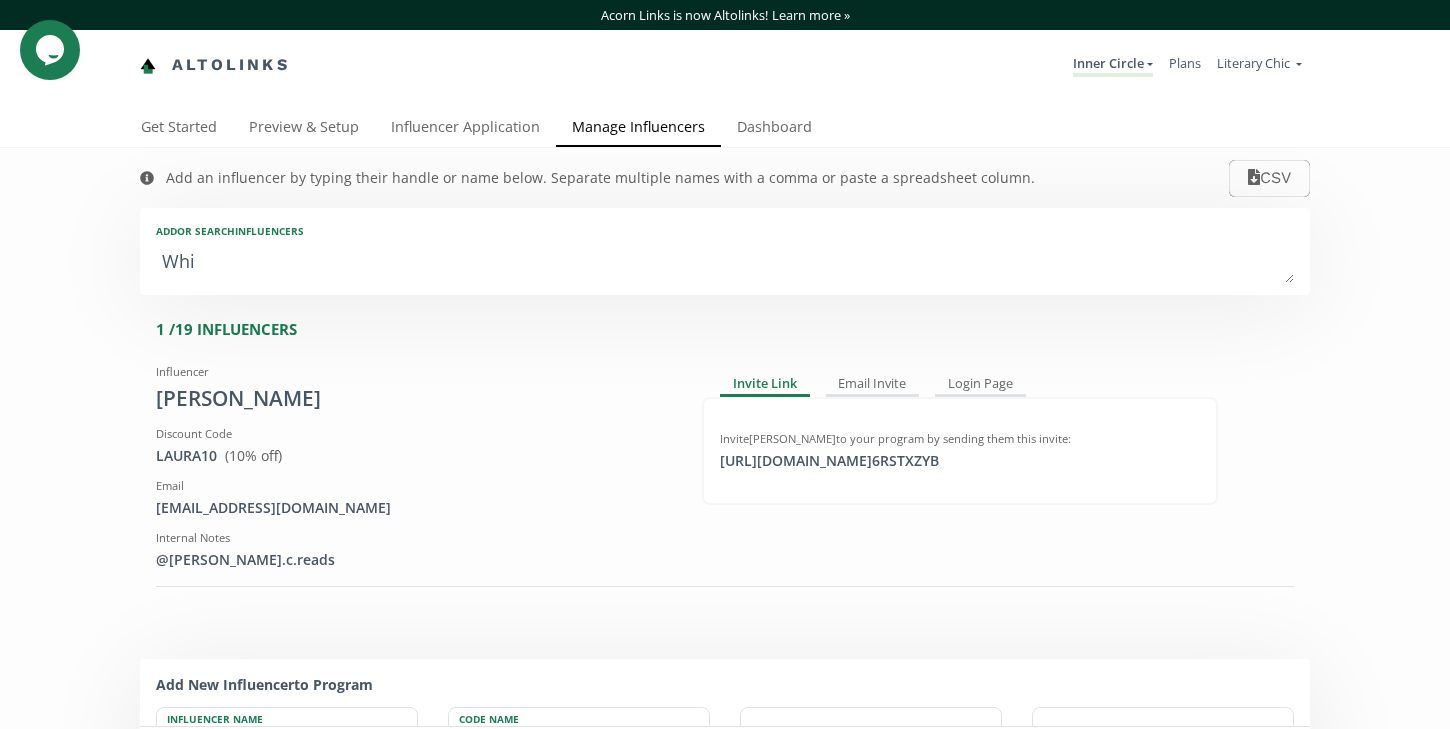 type on "Whit" 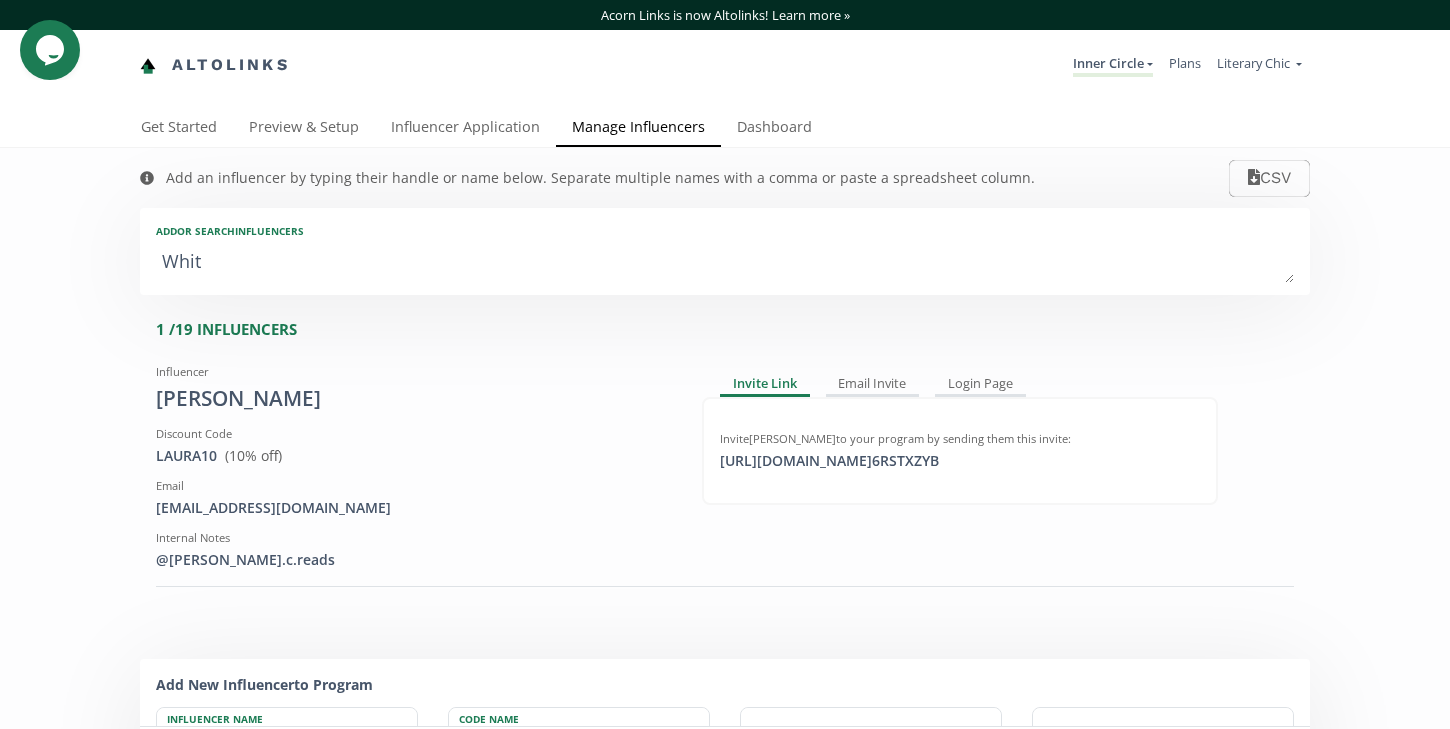 type on "Whit" 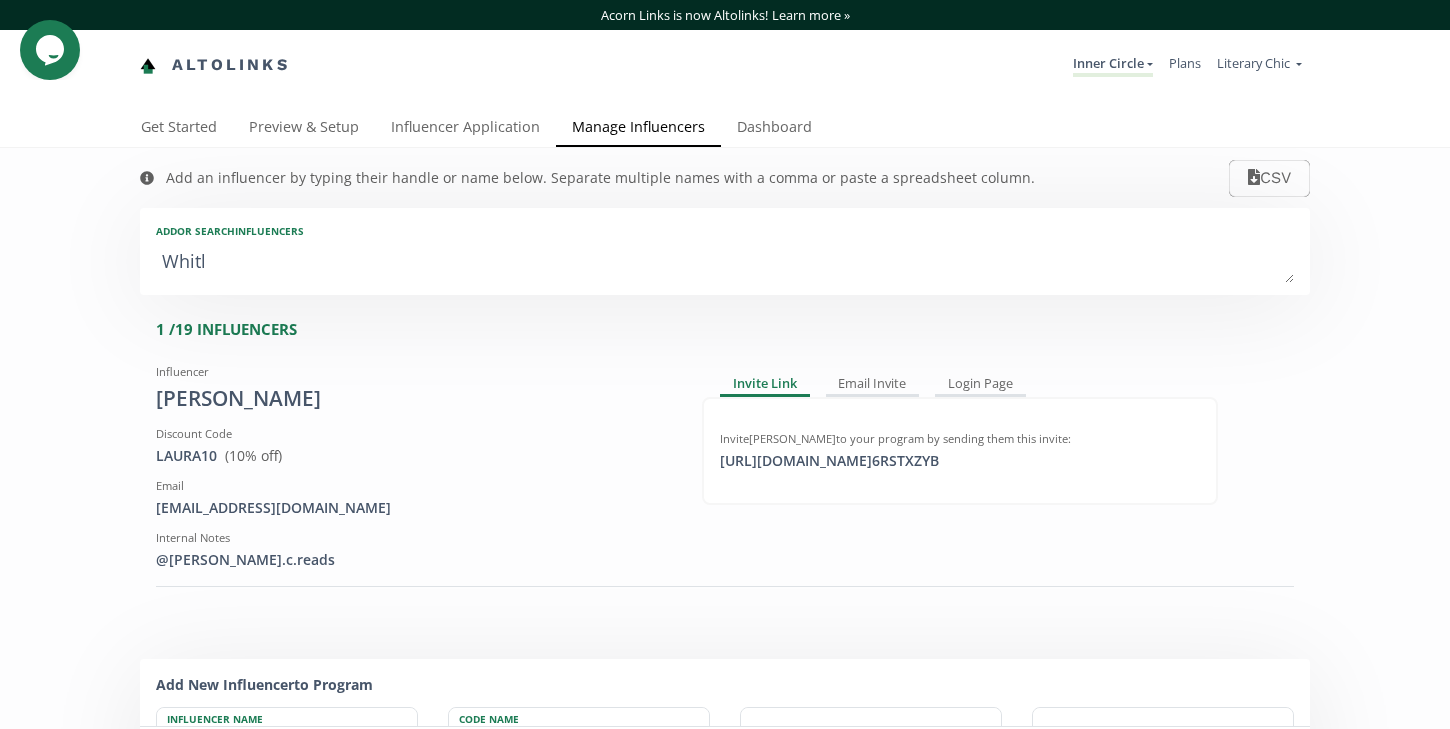 type on "Whitle" 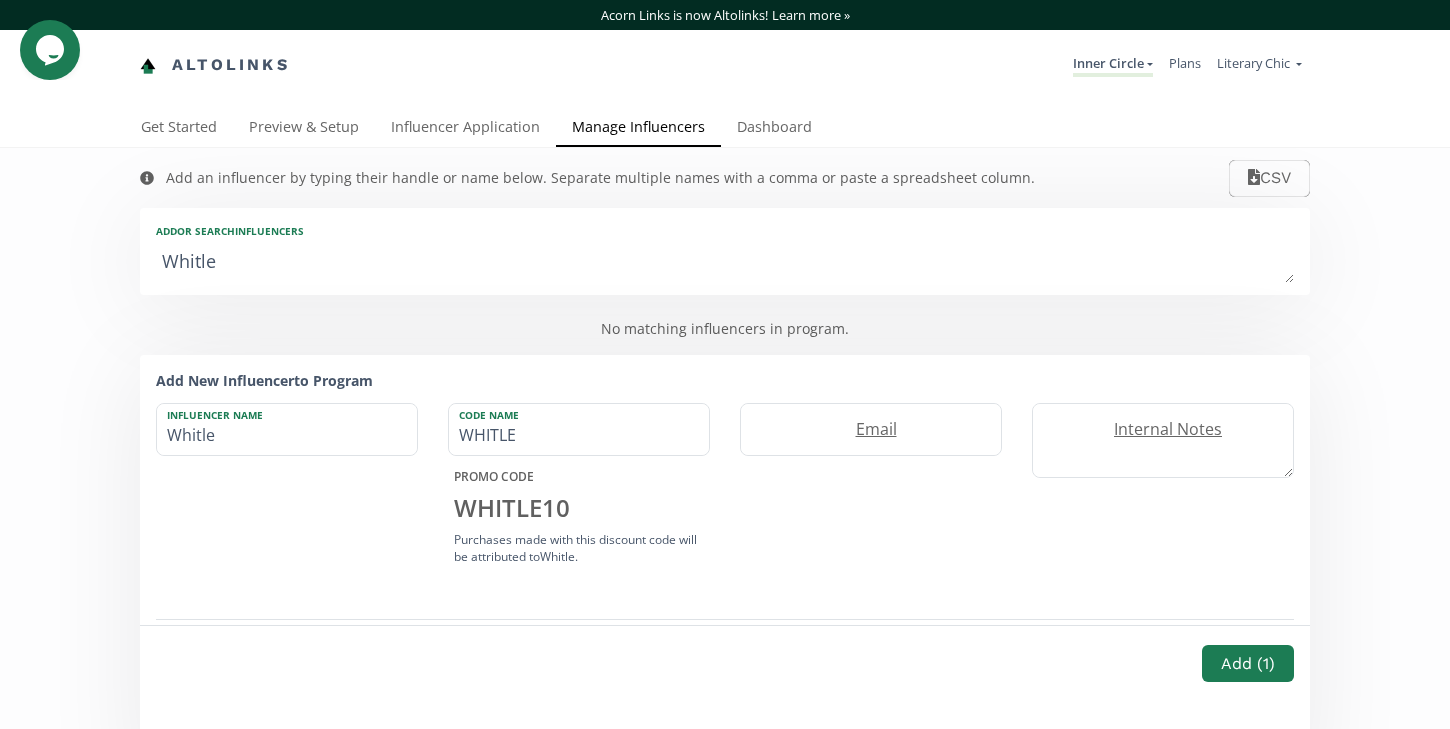 type on "Whitlet" 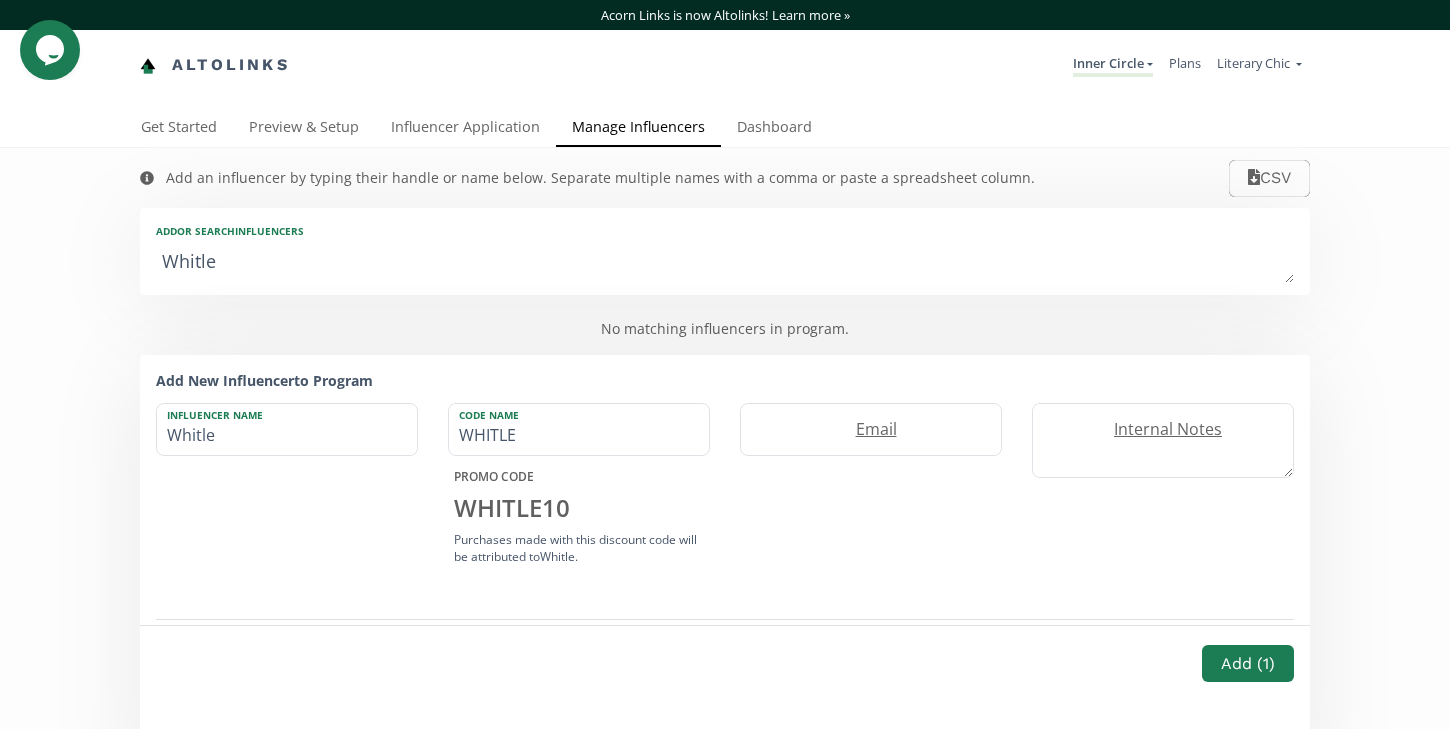 type on "Whitlet" 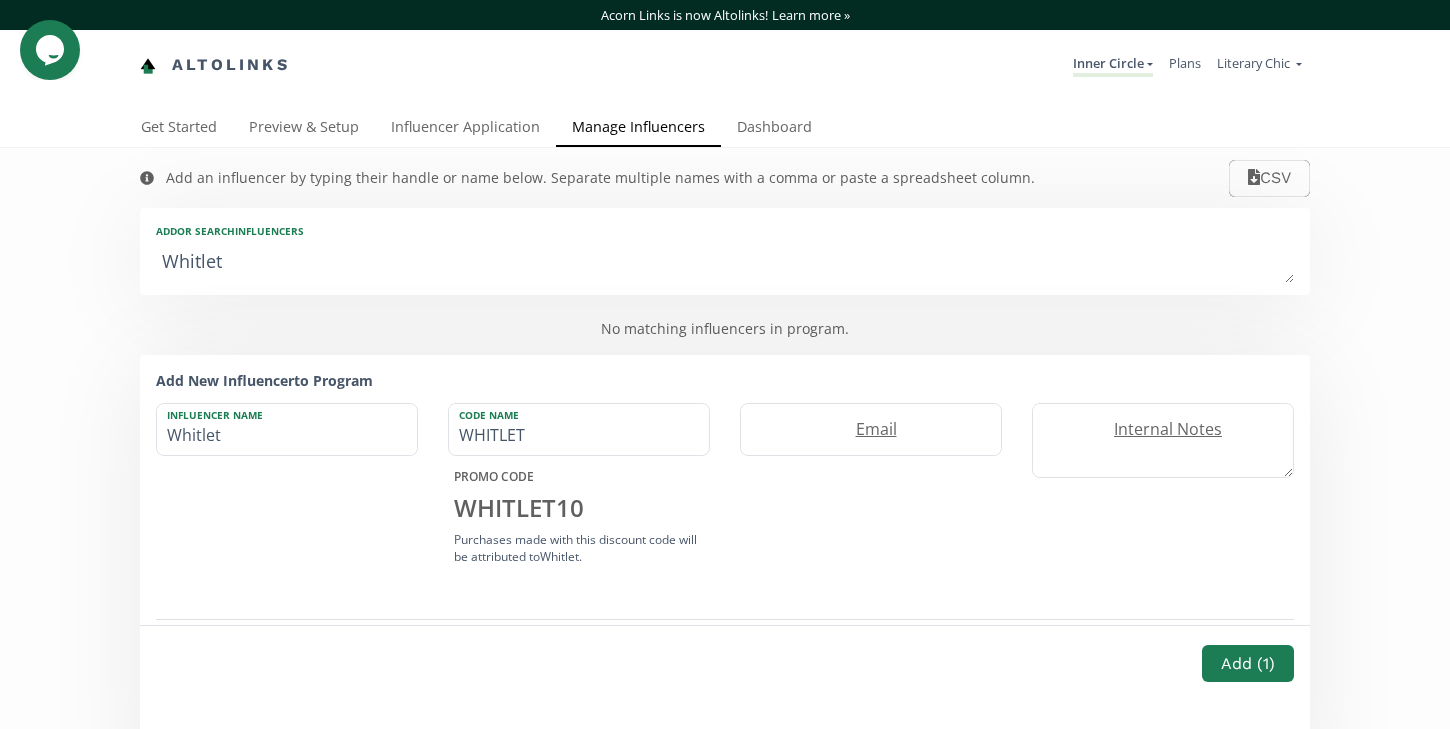 type on "Whitle" 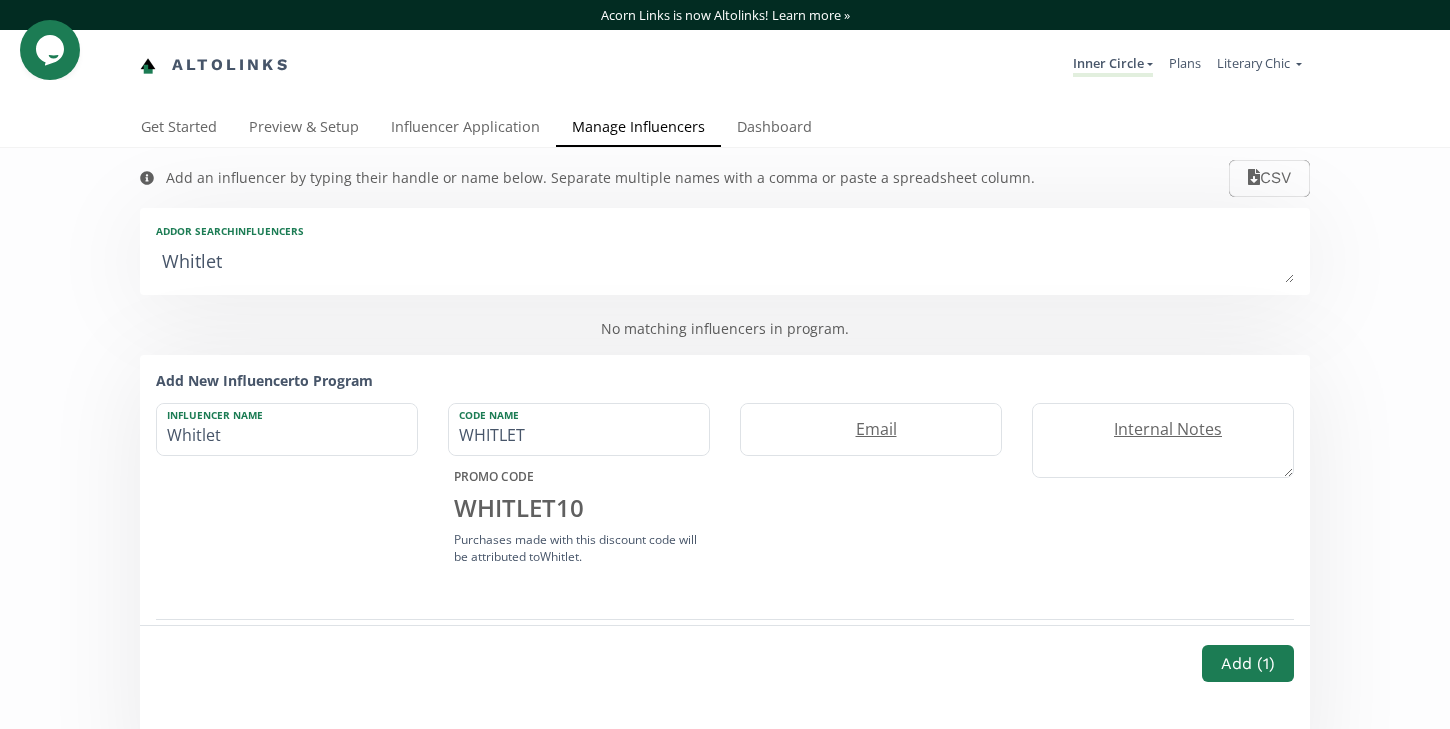 type on "Whitle" 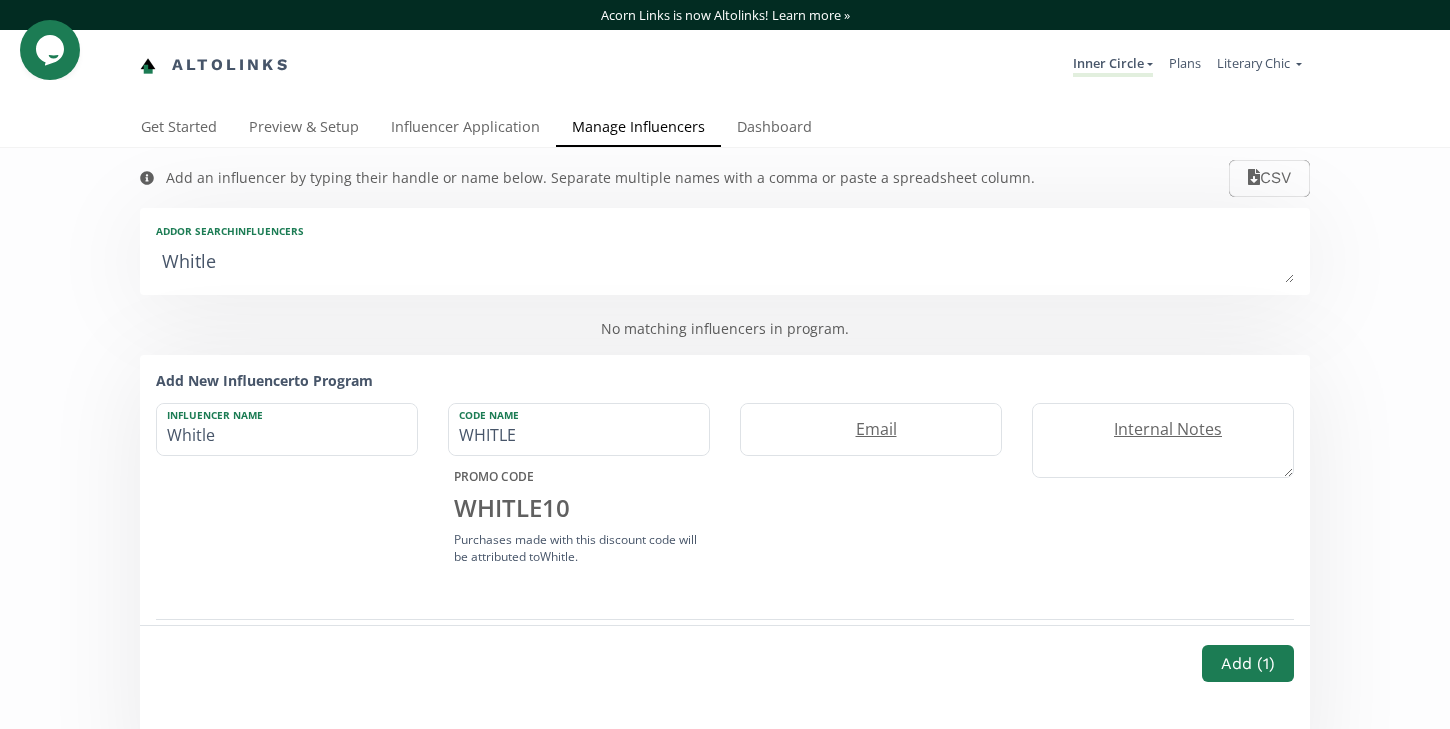 type on "[PERSON_NAME]" 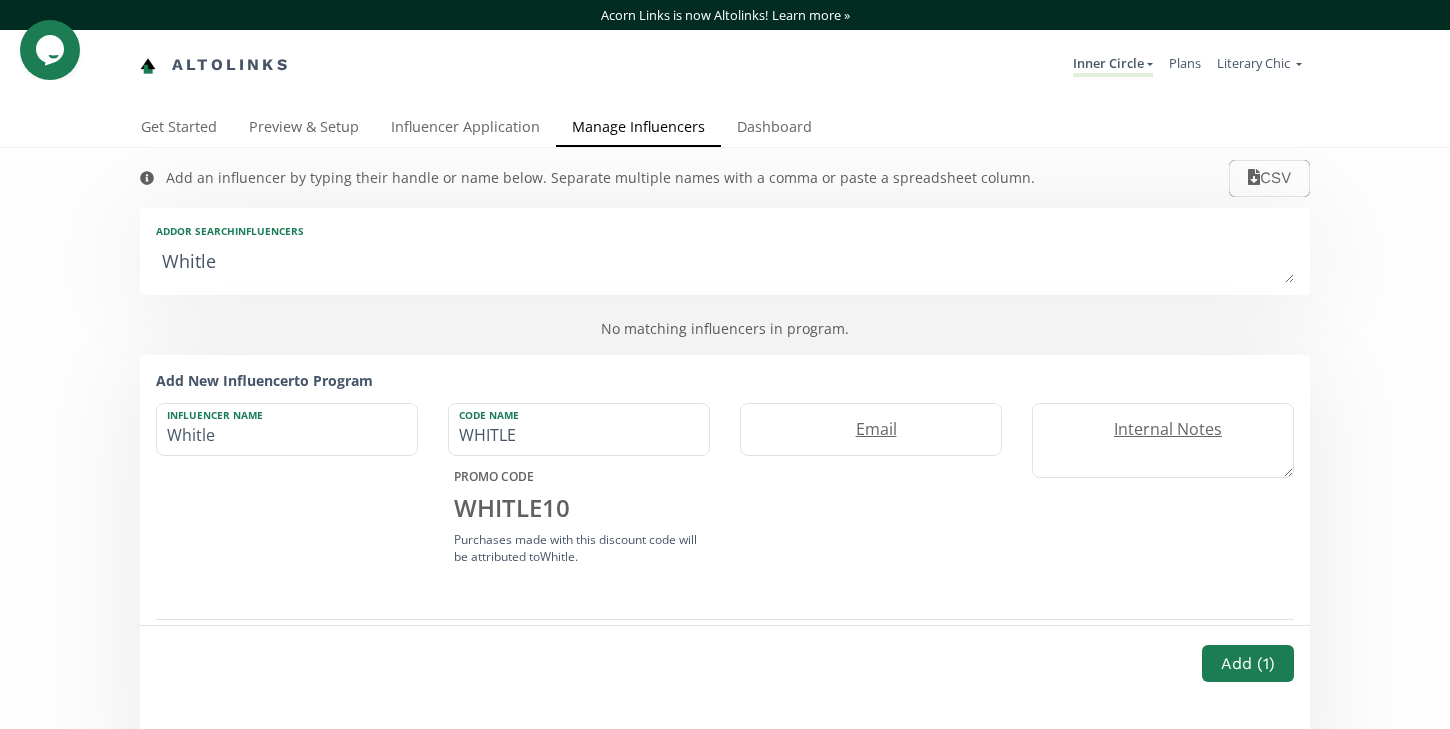 type on "[PERSON_NAME]" 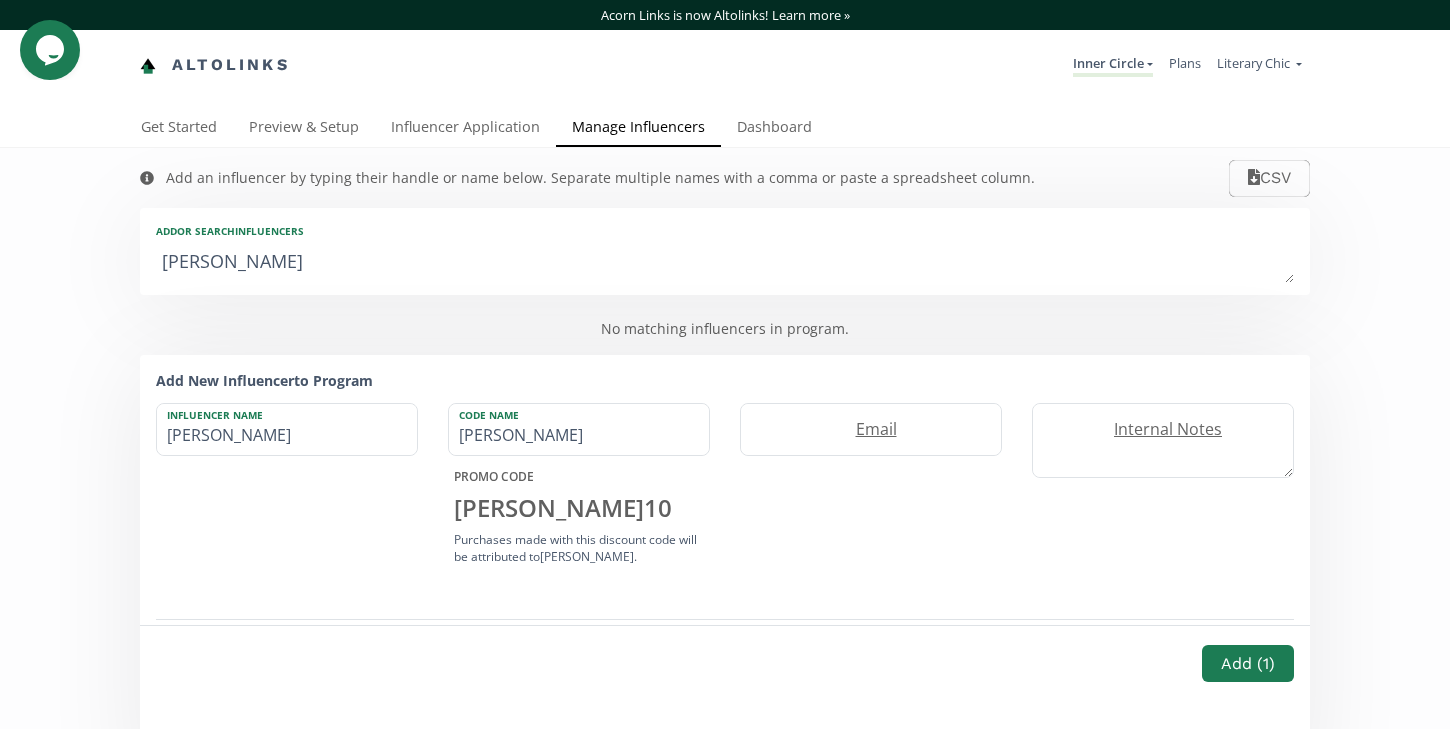 type on "Whitle" 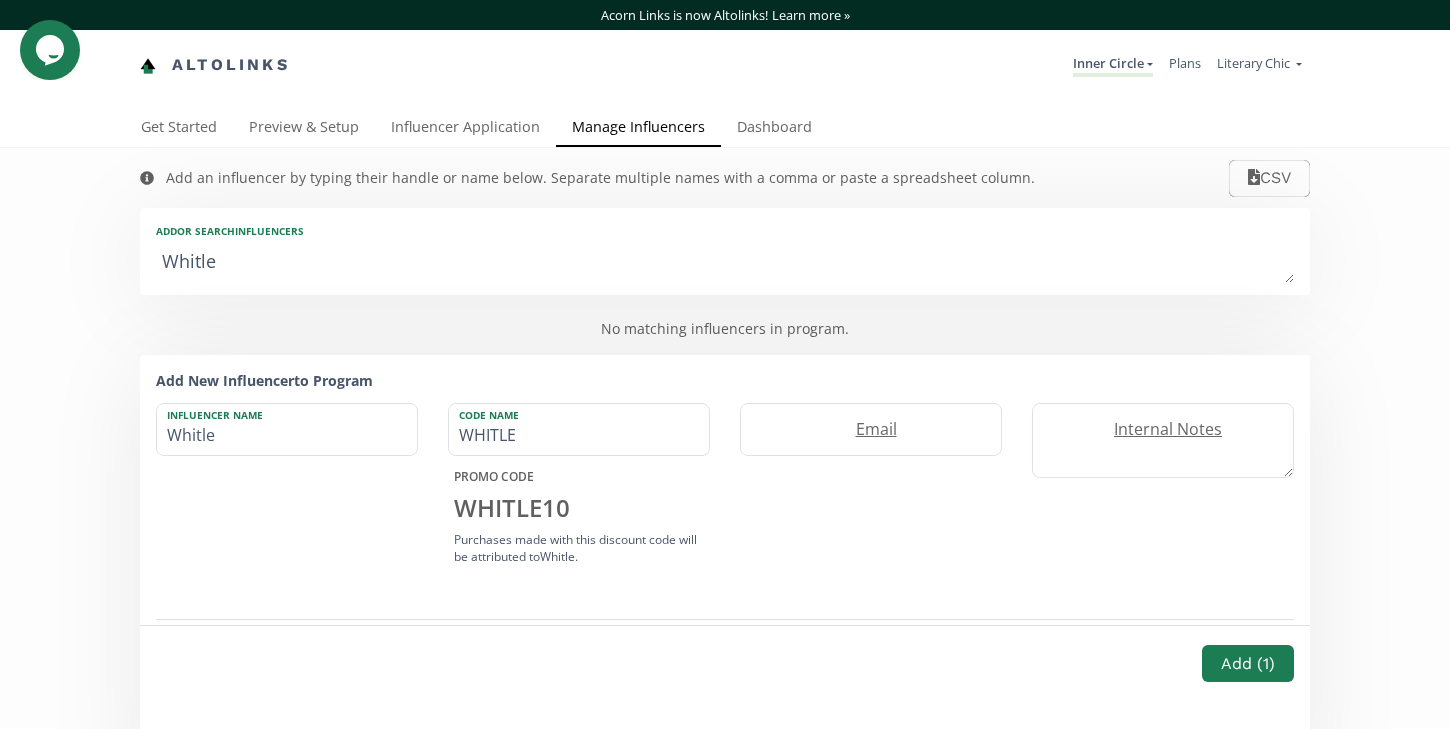 type on "Whitl" 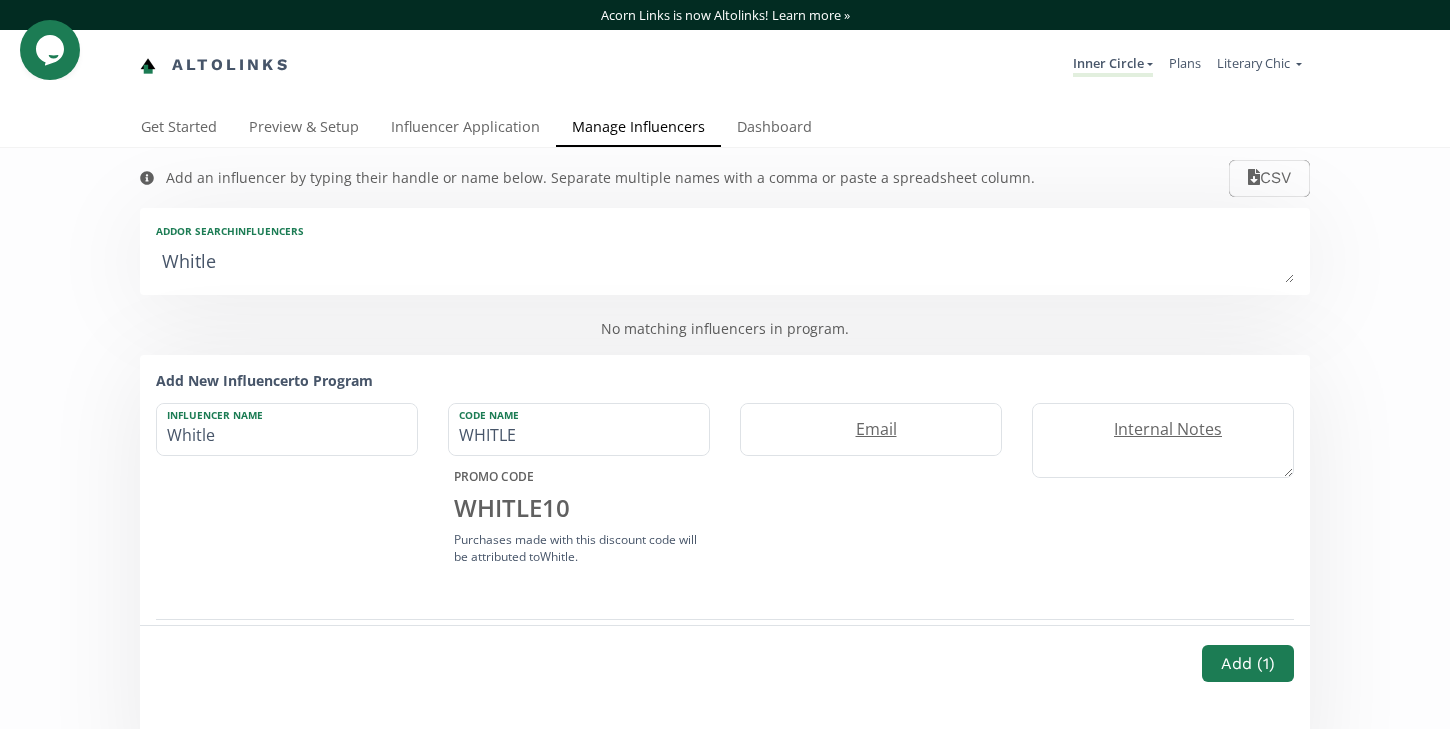 type on "Whitl" 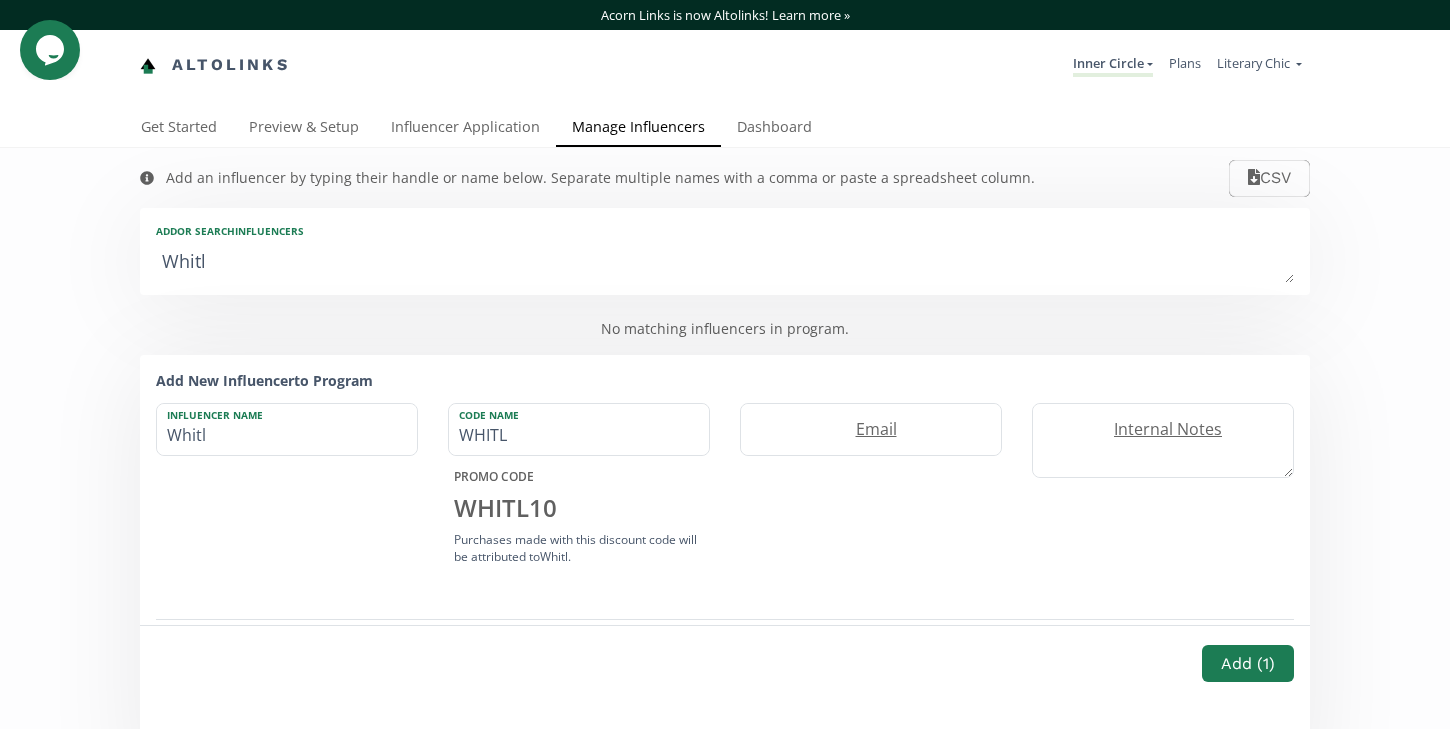 type on "Whit" 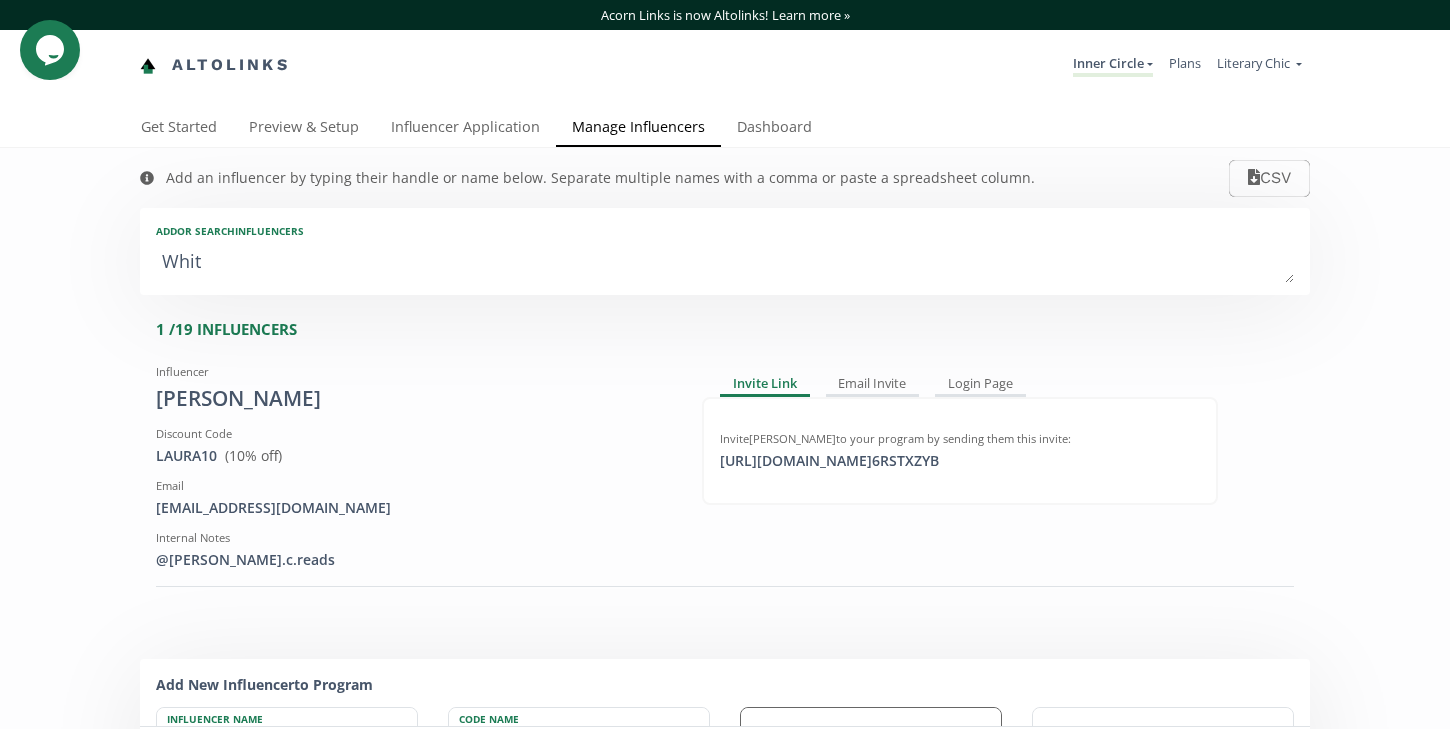 scroll, scrollTop: 392, scrollLeft: 0, axis: vertical 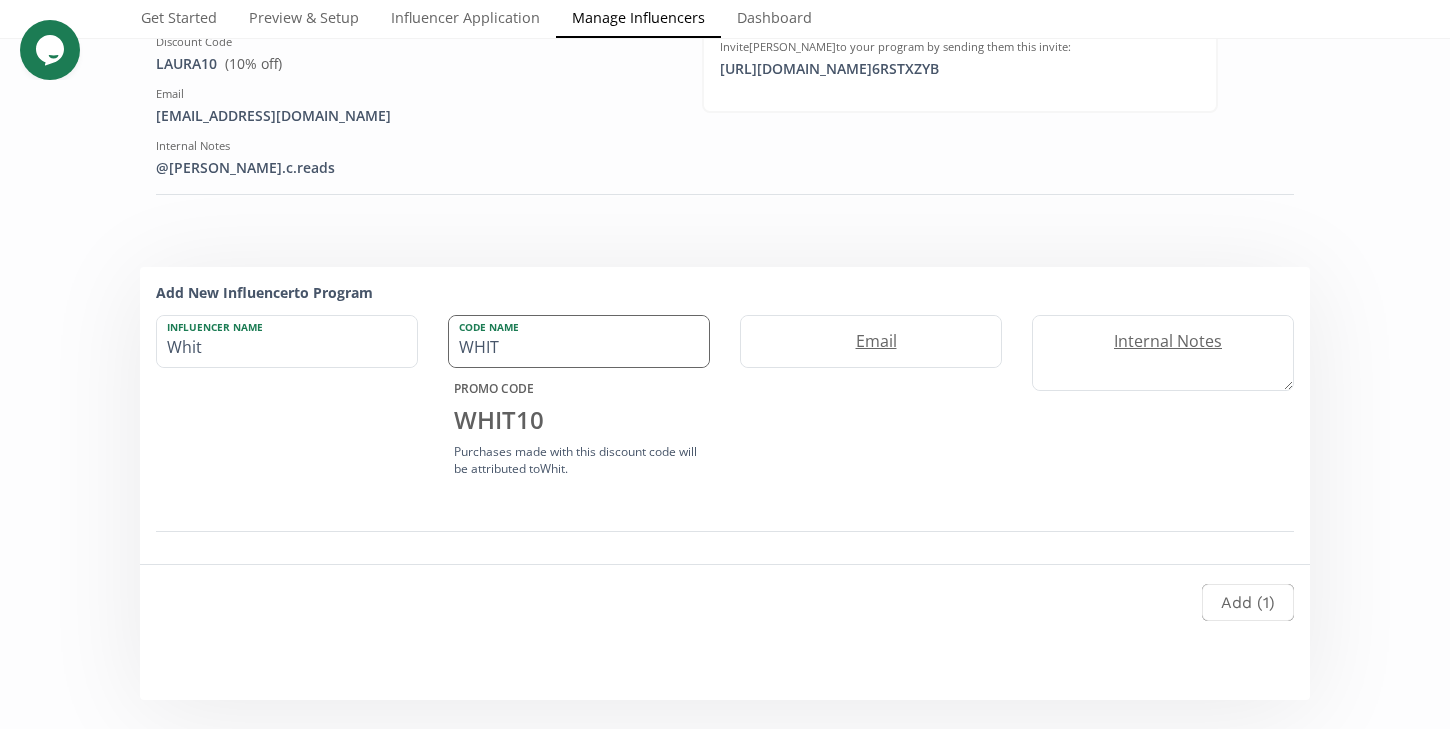 type on "Whit" 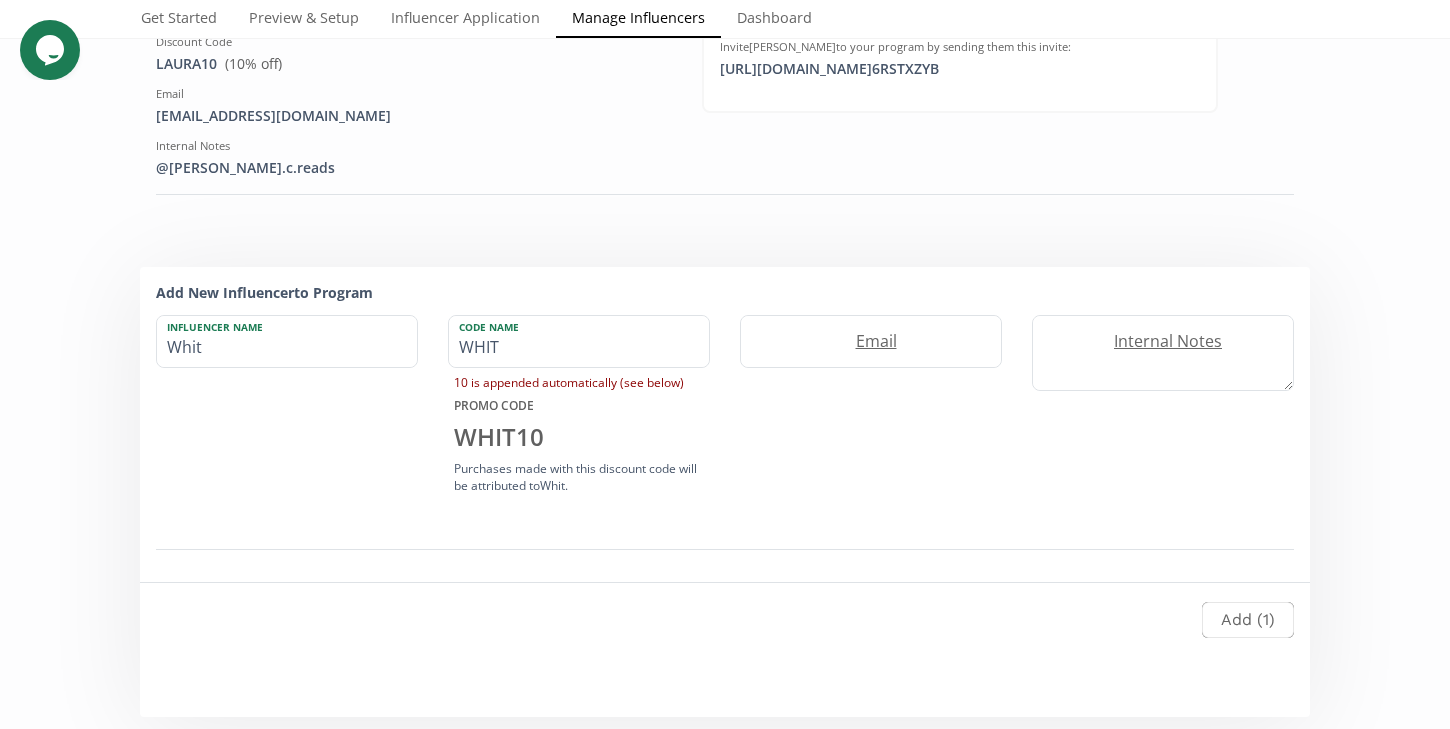 click on "Add an influencer by typing their handle or name below. Separate multiple names with a comma or paste a spreadsheet column.  CSV     Add  or search  INFLUENCERS   Whit 1 /  19   INFLUENCERS Influencer Laura White Discount Code LAURA10    View in Shopify Admin ( 10 % off) Email lauracwhite15@gmail.com Internal Notes @laura.c.reads Invite Link Email Invite Login Page Invite  Laura White  to your program by sending them this invite: https://app.altolinks.com/invite/ 6RSTXZYB click to copy Remove this influencer from Altolinks. Their promo code will be deleted in Shopify. Add New Influencer  to Program Influencer Name Whit Code Name WHIT 10 is appended automatically (see below)   PROMO CODE WHIT 10 Purchases made with this discount code will be attributed to  Whit . Email Internal Notes Add ( 1 )" at bounding box center [725, 236] 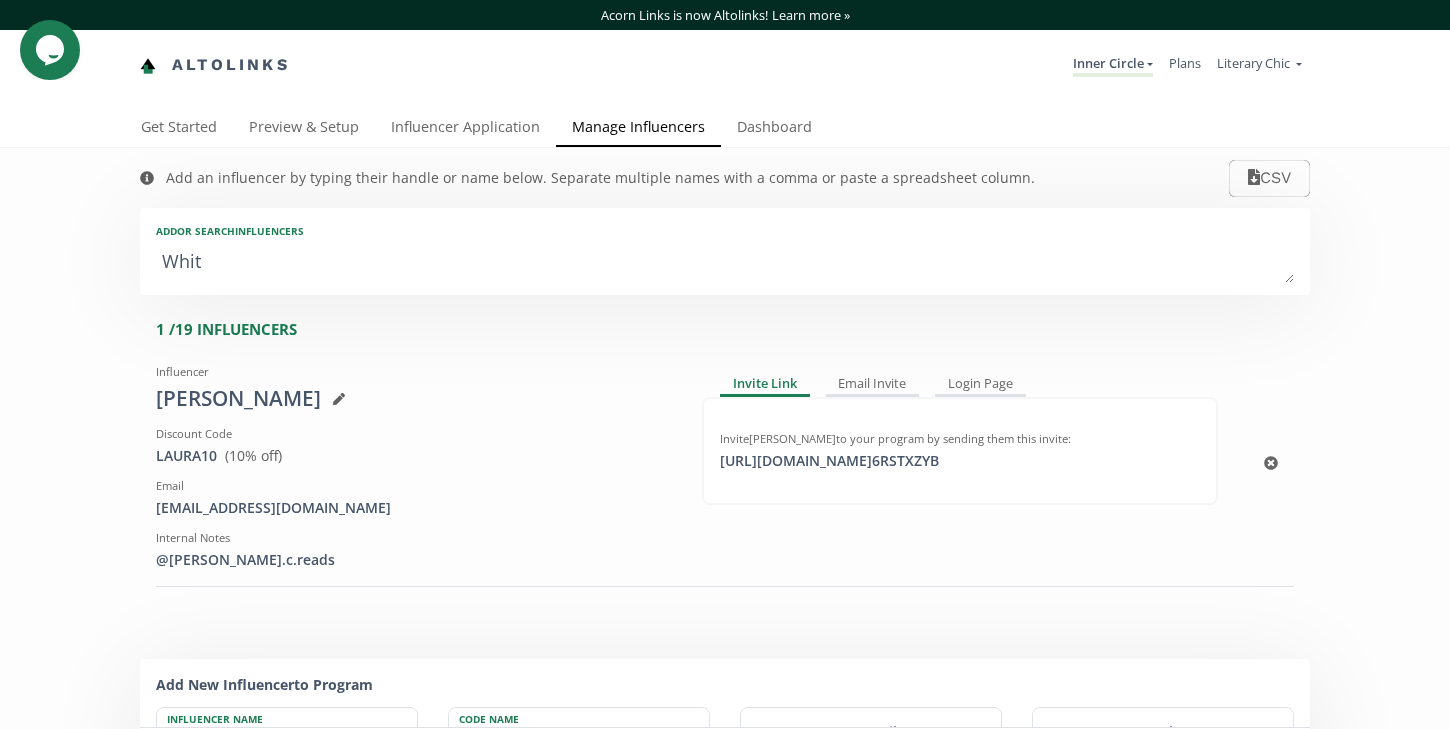 scroll, scrollTop: 1, scrollLeft: 0, axis: vertical 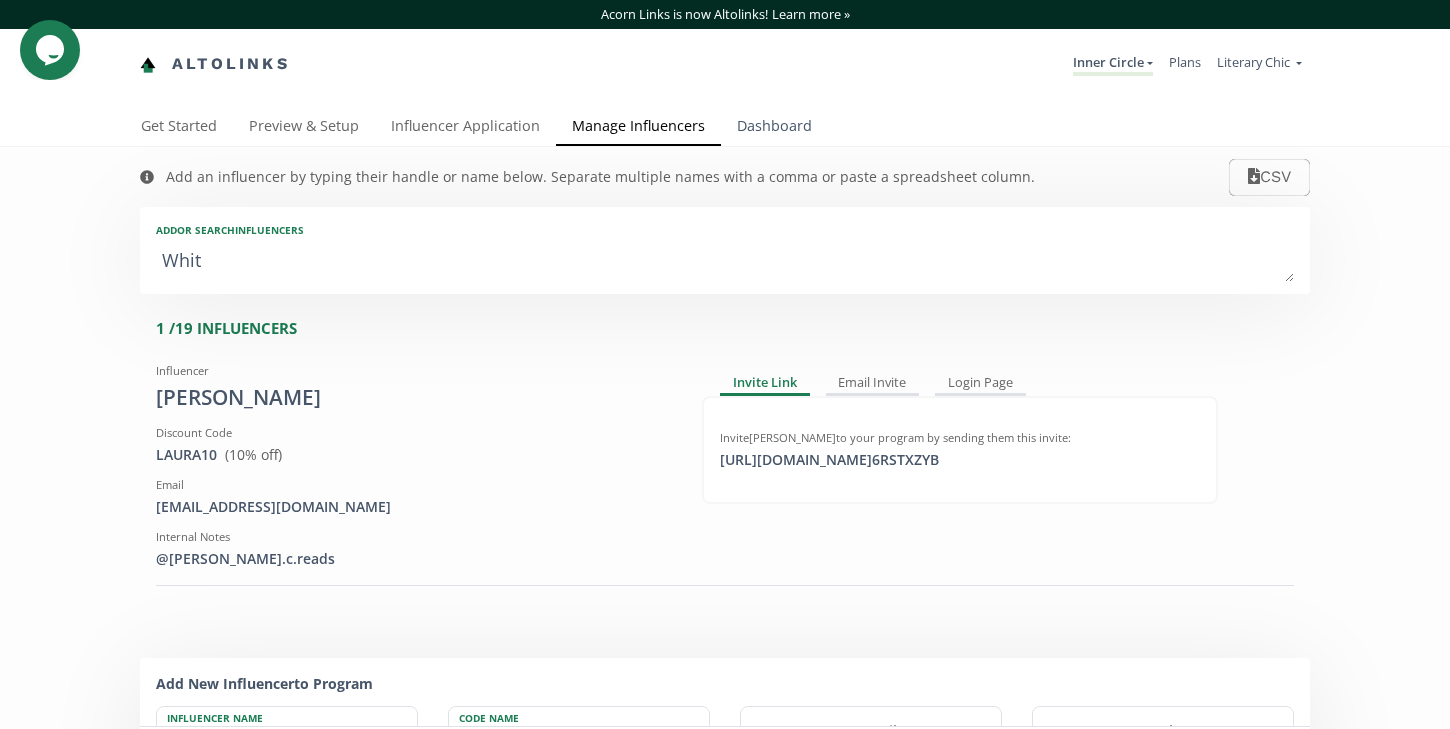click on "Dashboard" at bounding box center [774, 128] 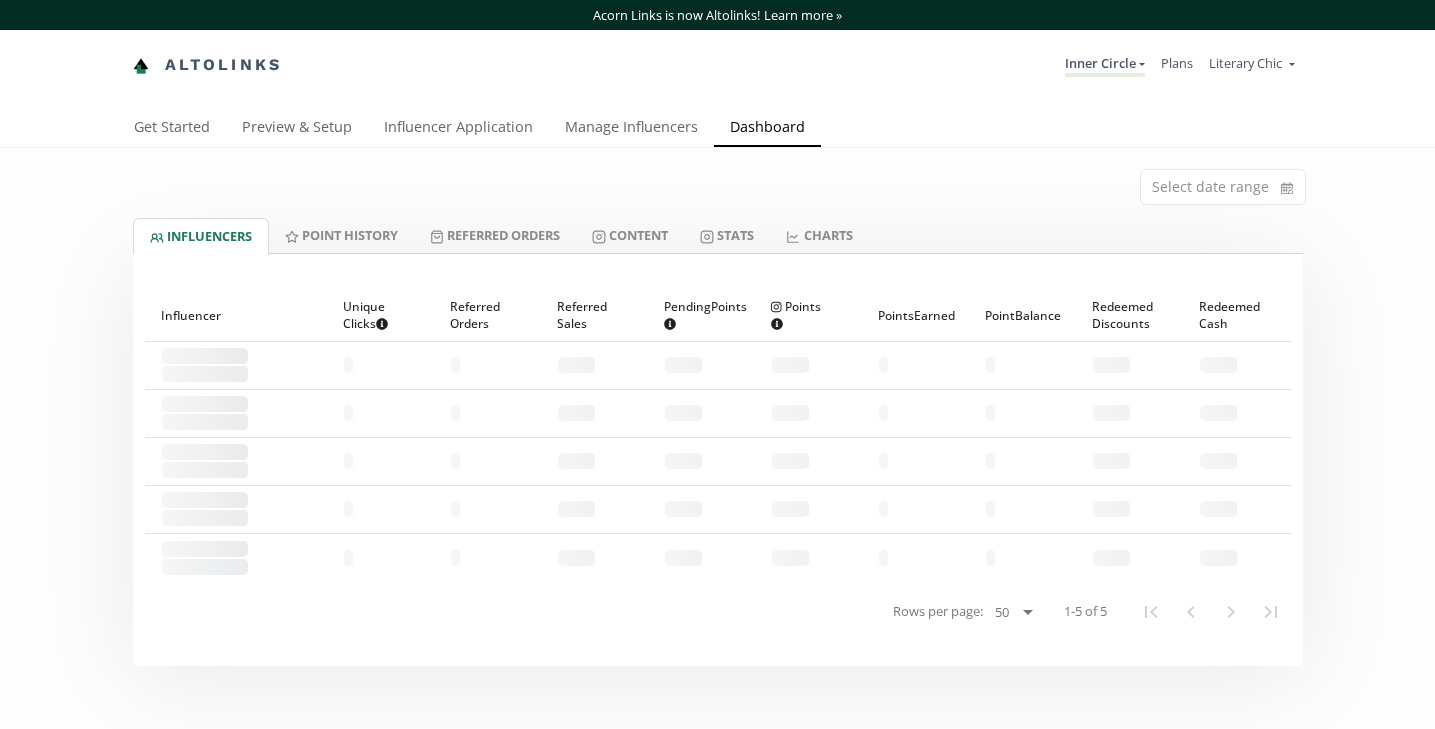 scroll, scrollTop: 0, scrollLeft: 0, axis: both 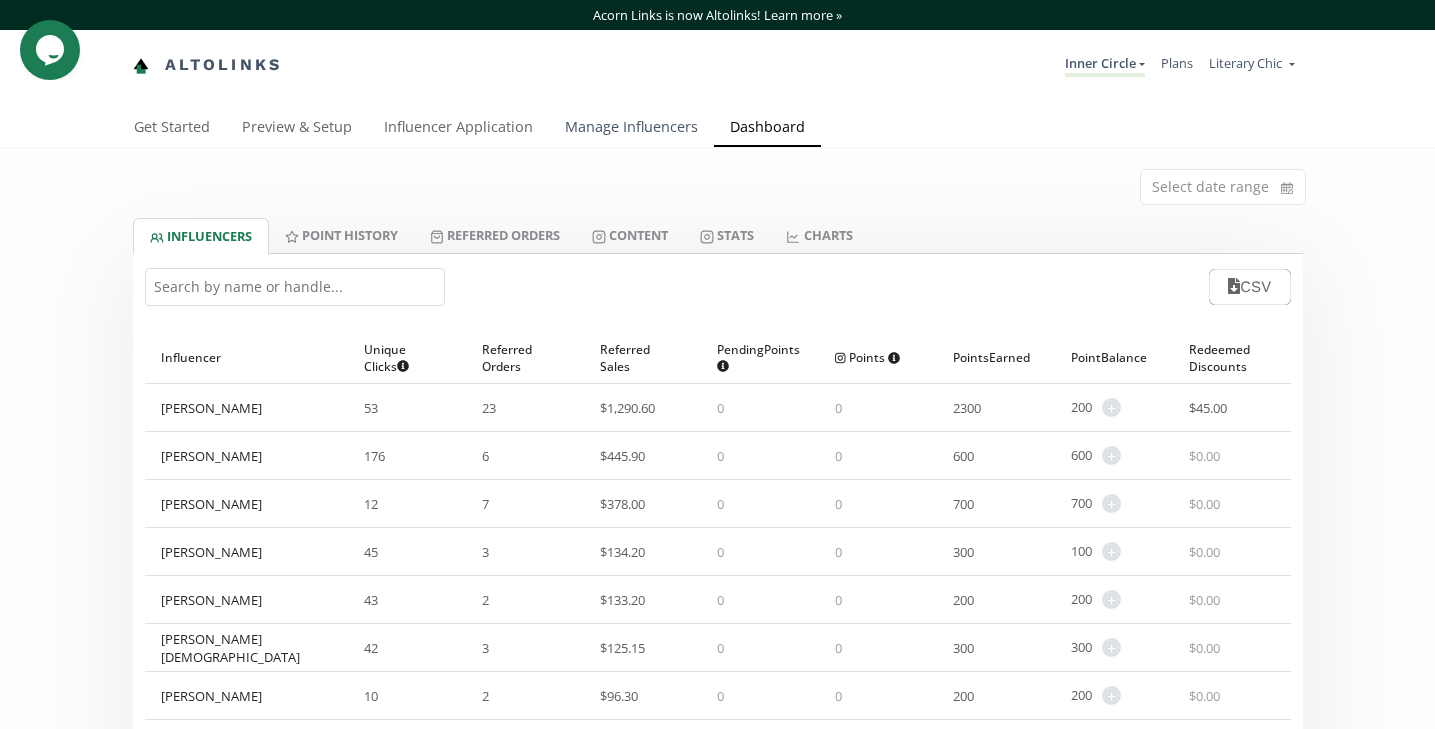 click on "Manage Influencers" at bounding box center (631, 129) 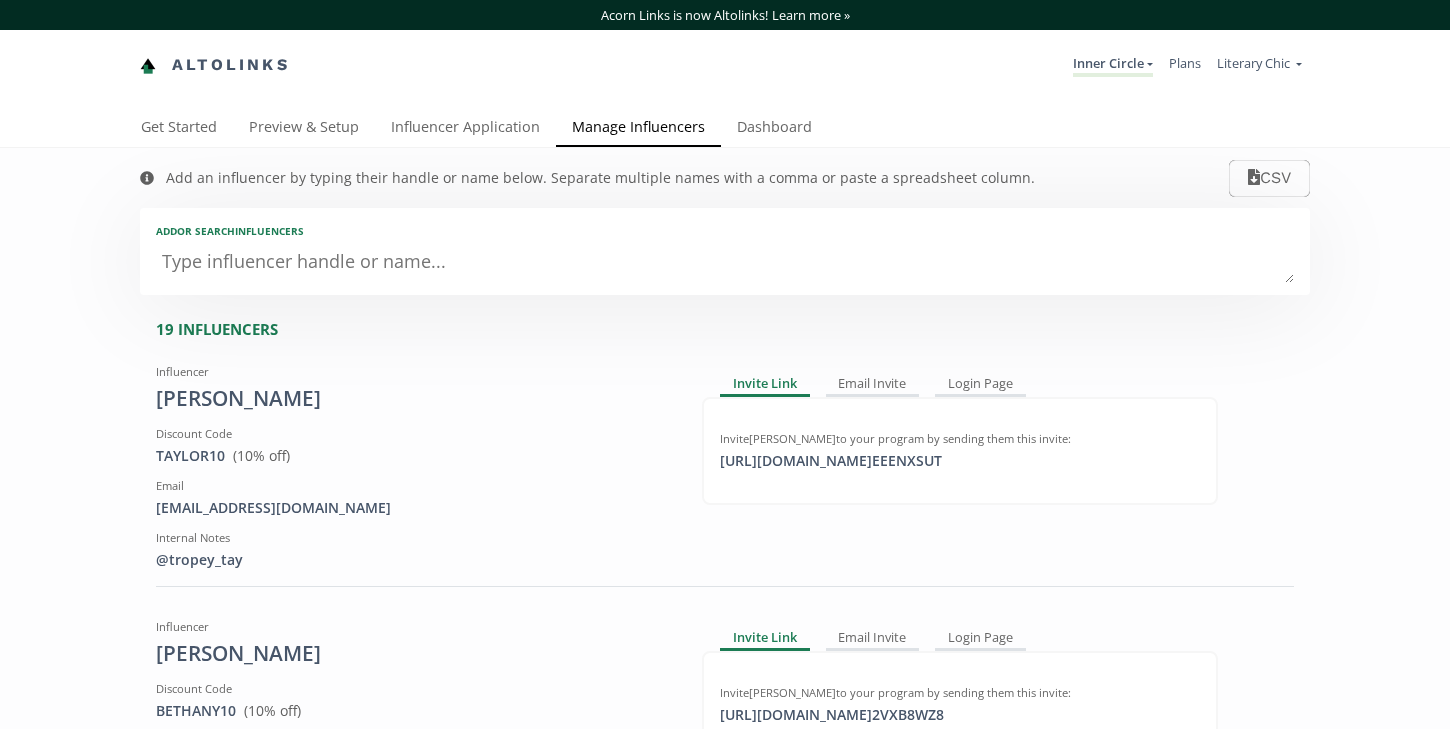 scroll, scrollTop: 0, scrollLeft: 0, axis: both 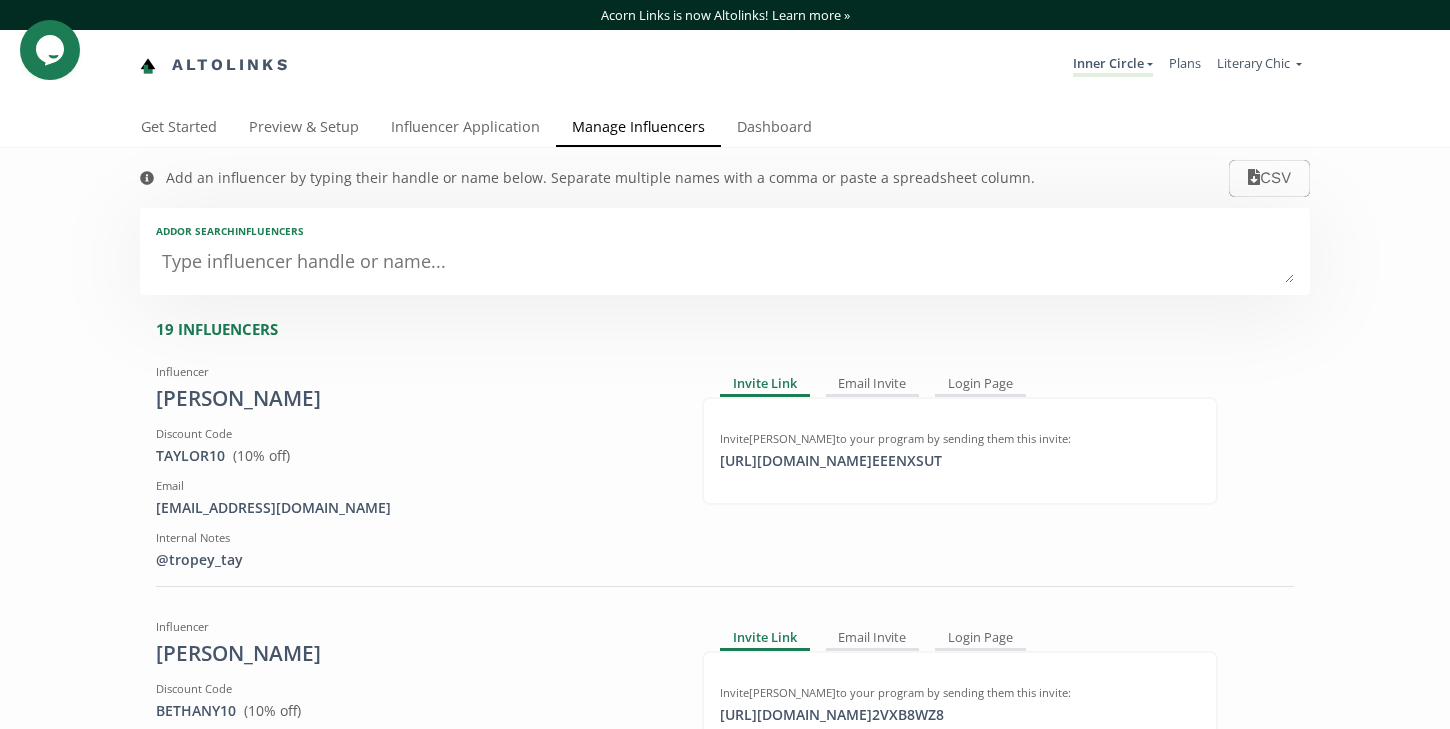 click at bounding box center (725, 263) 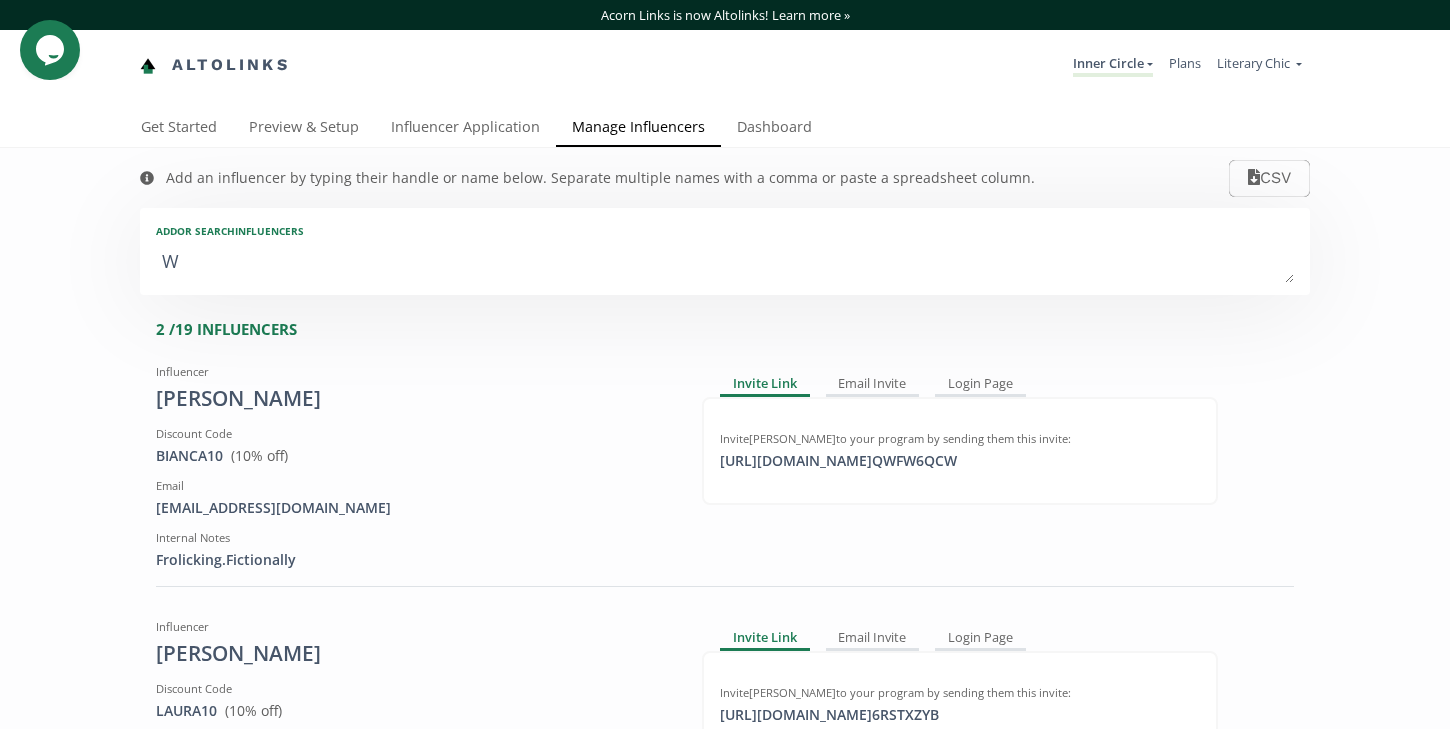 type on "Wh" 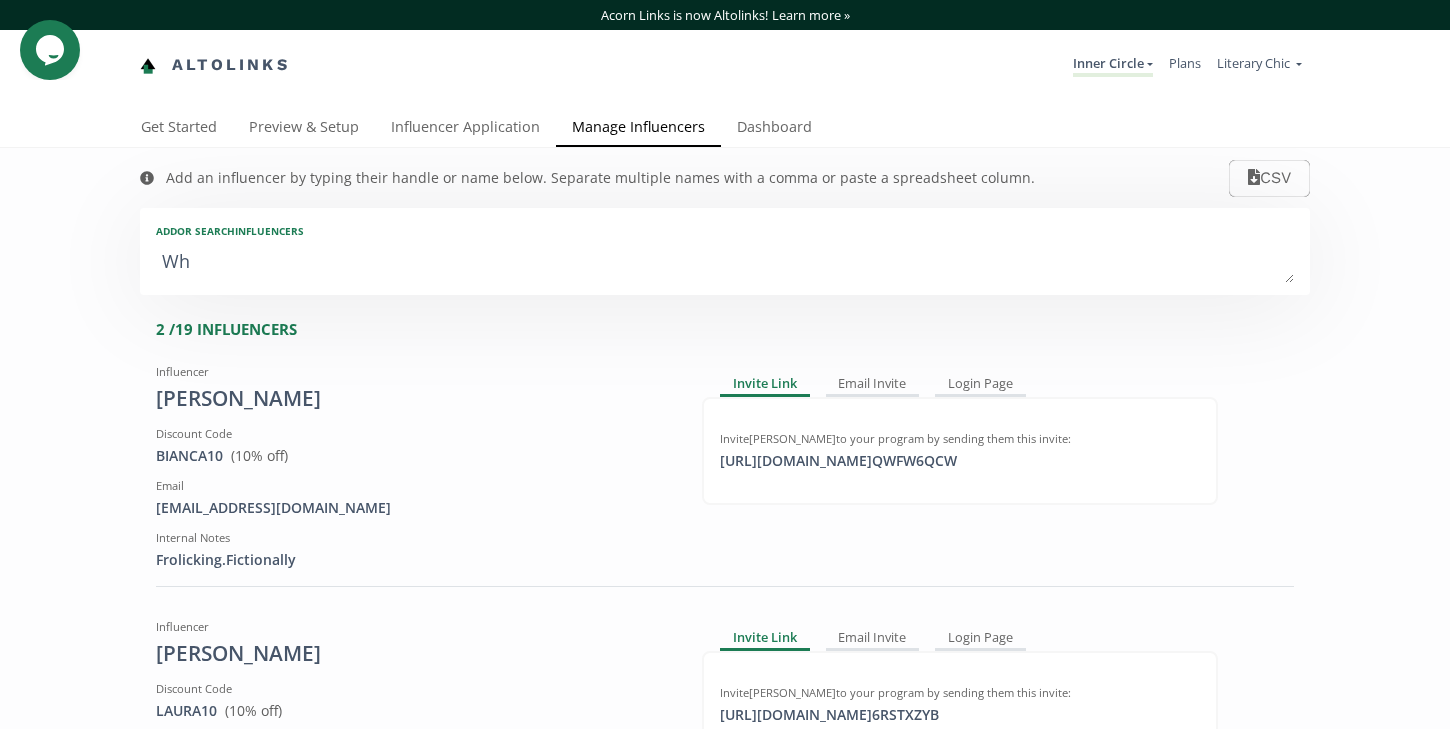 type on "Whi" 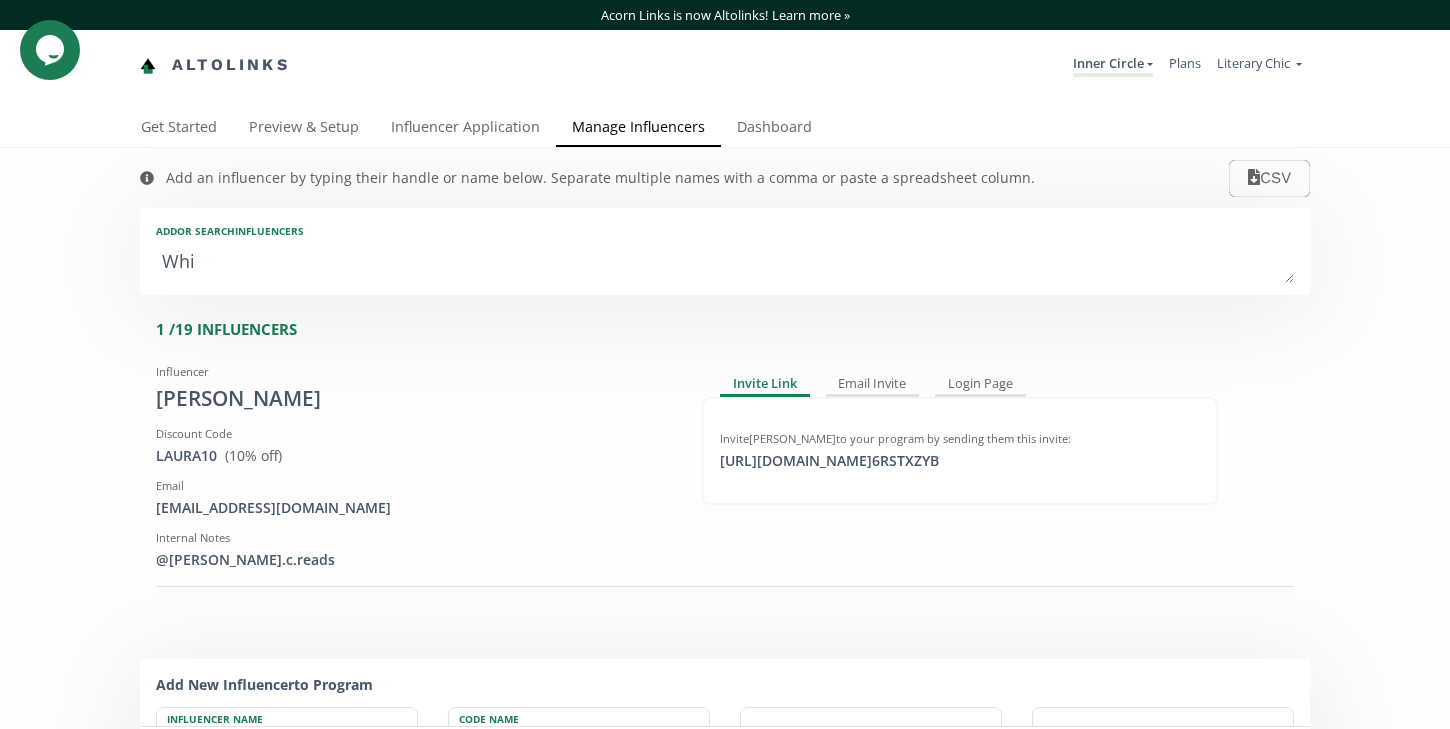 type on "Whit" 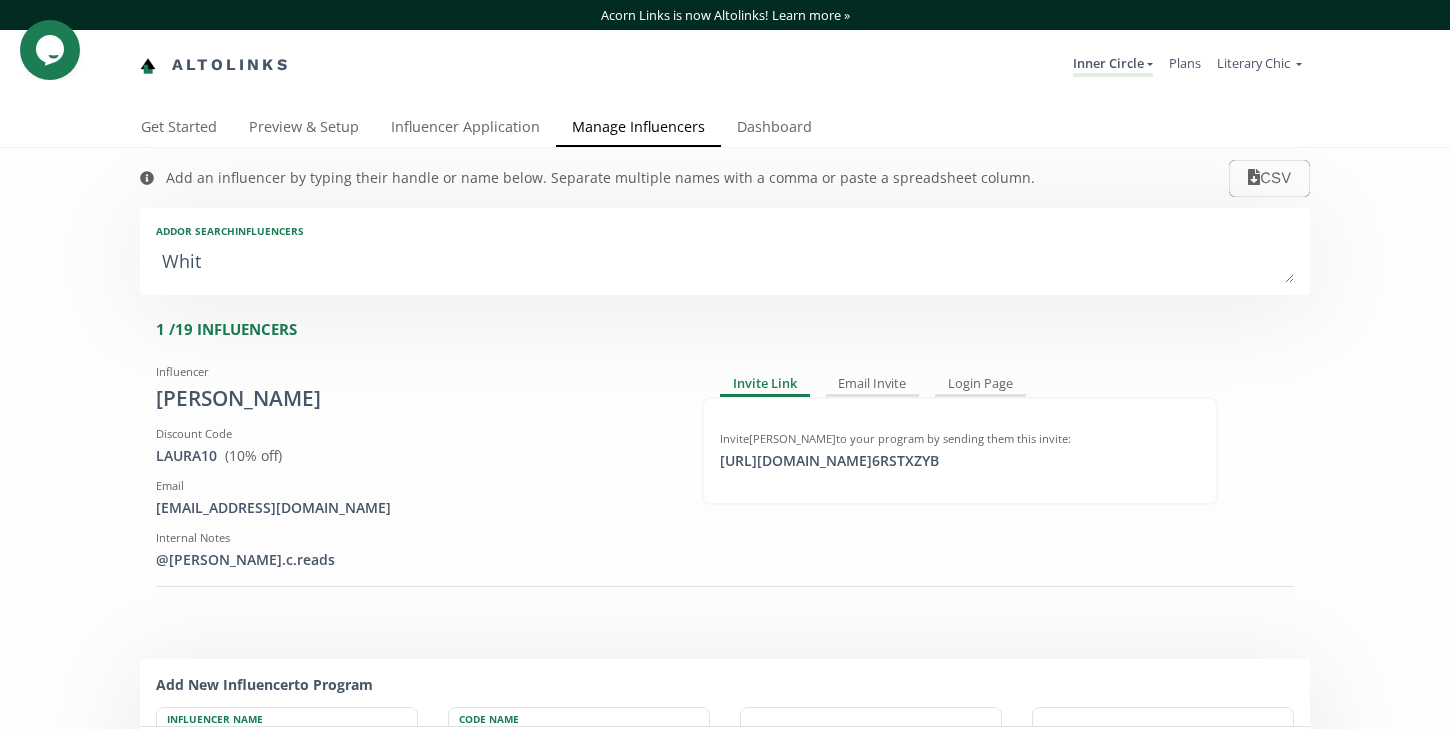 type on "Whitl" 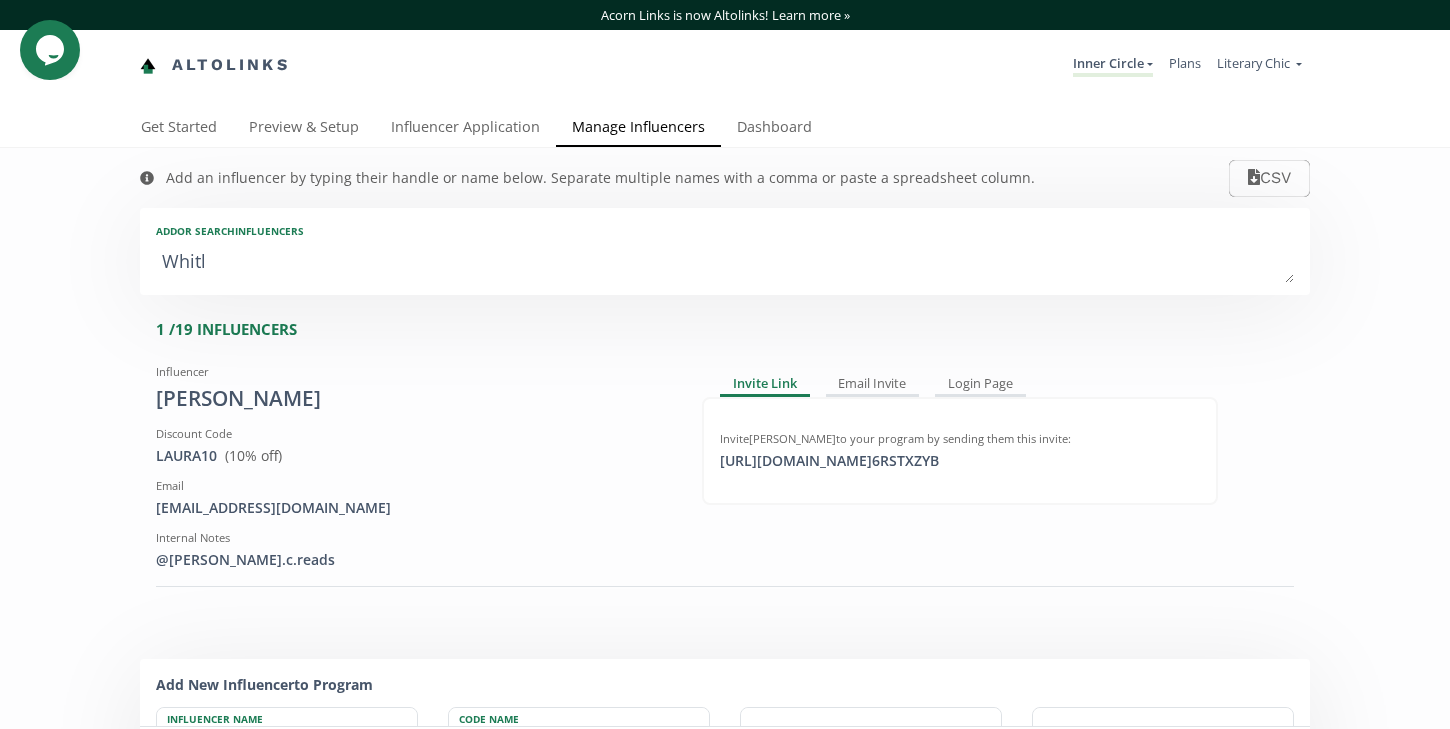 type on "Whitle" 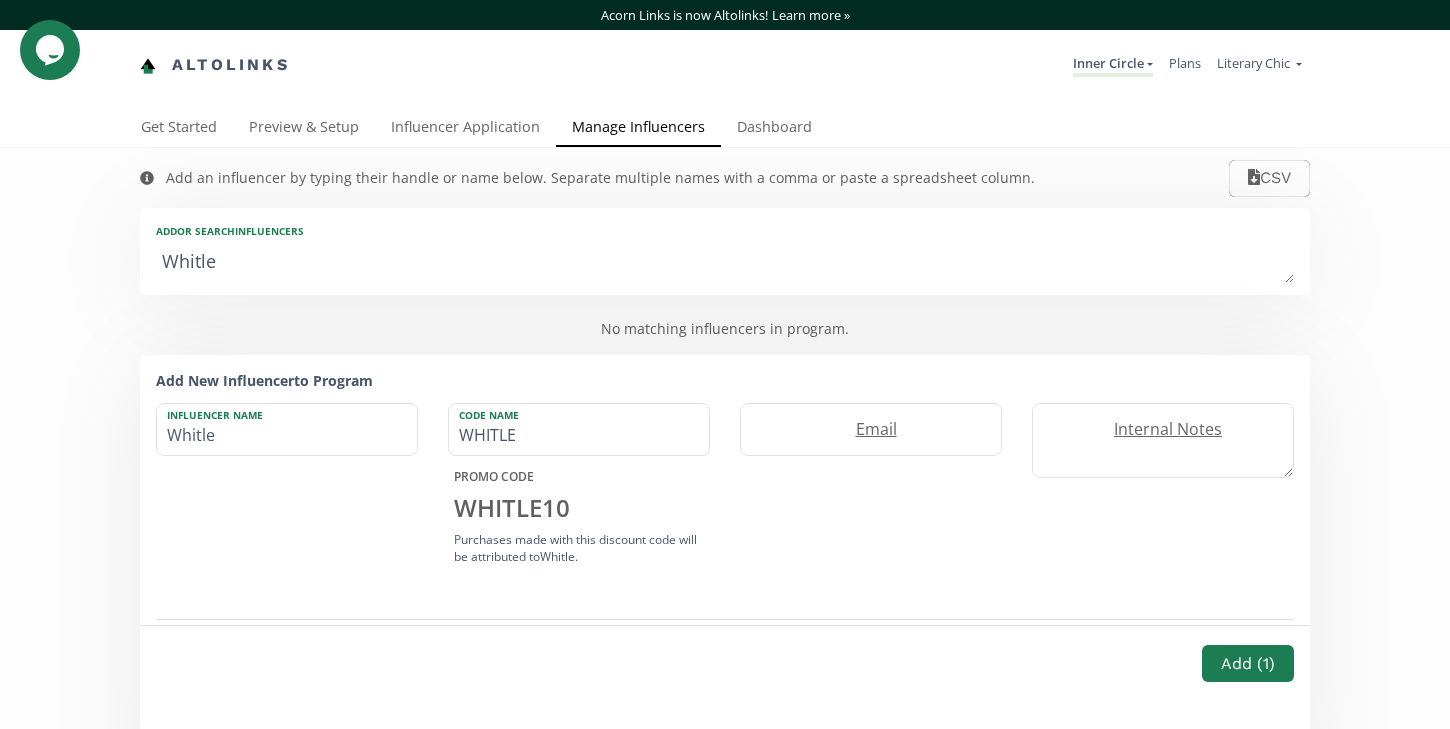 type on "Whitlet" 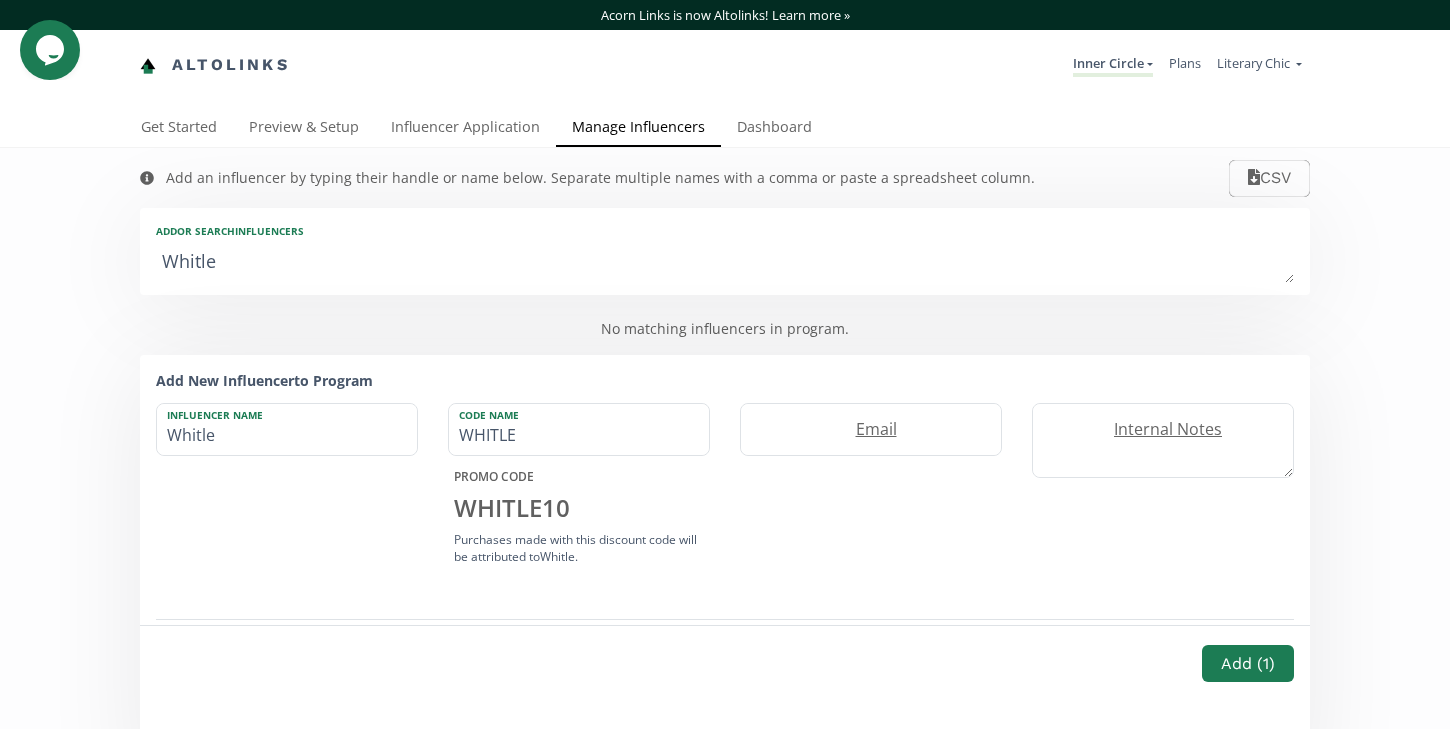 type on "Whitlet" 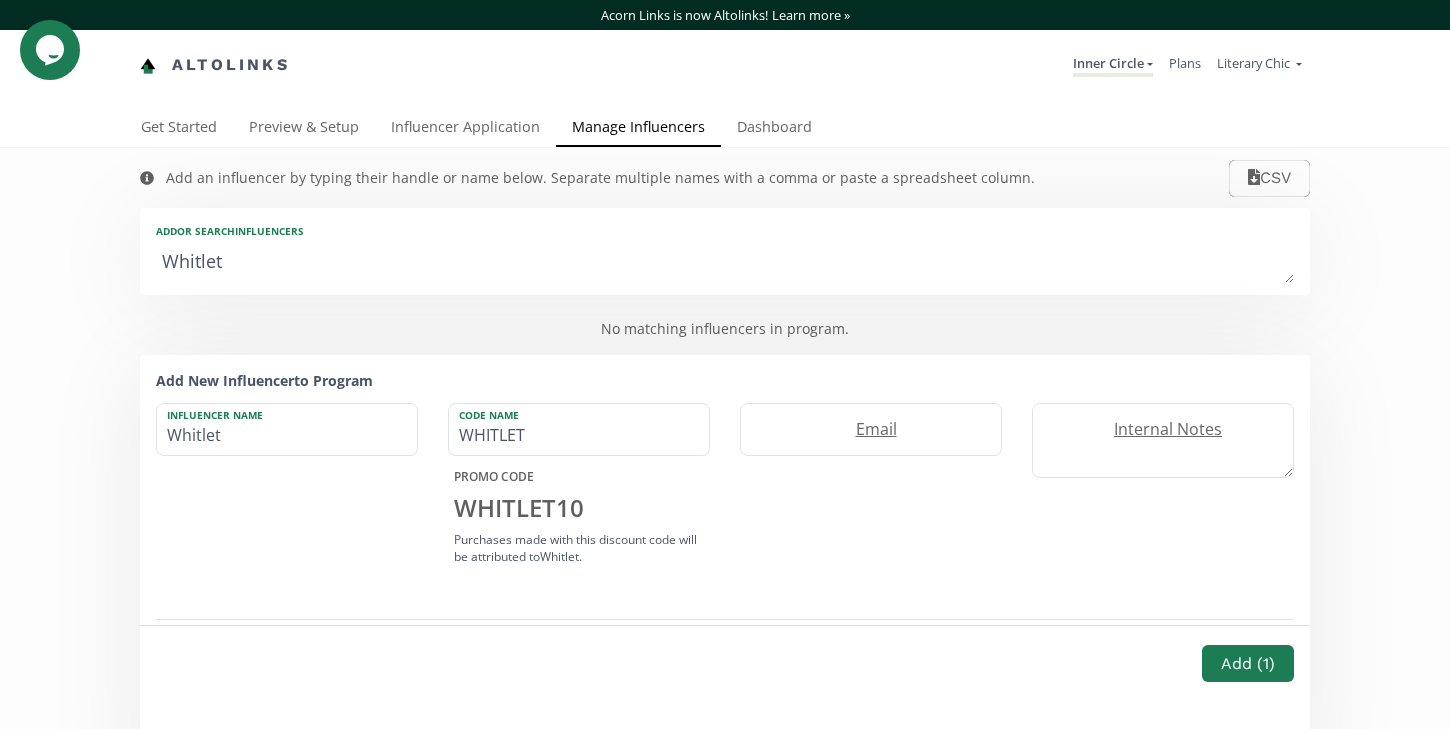 type on "Whitle" 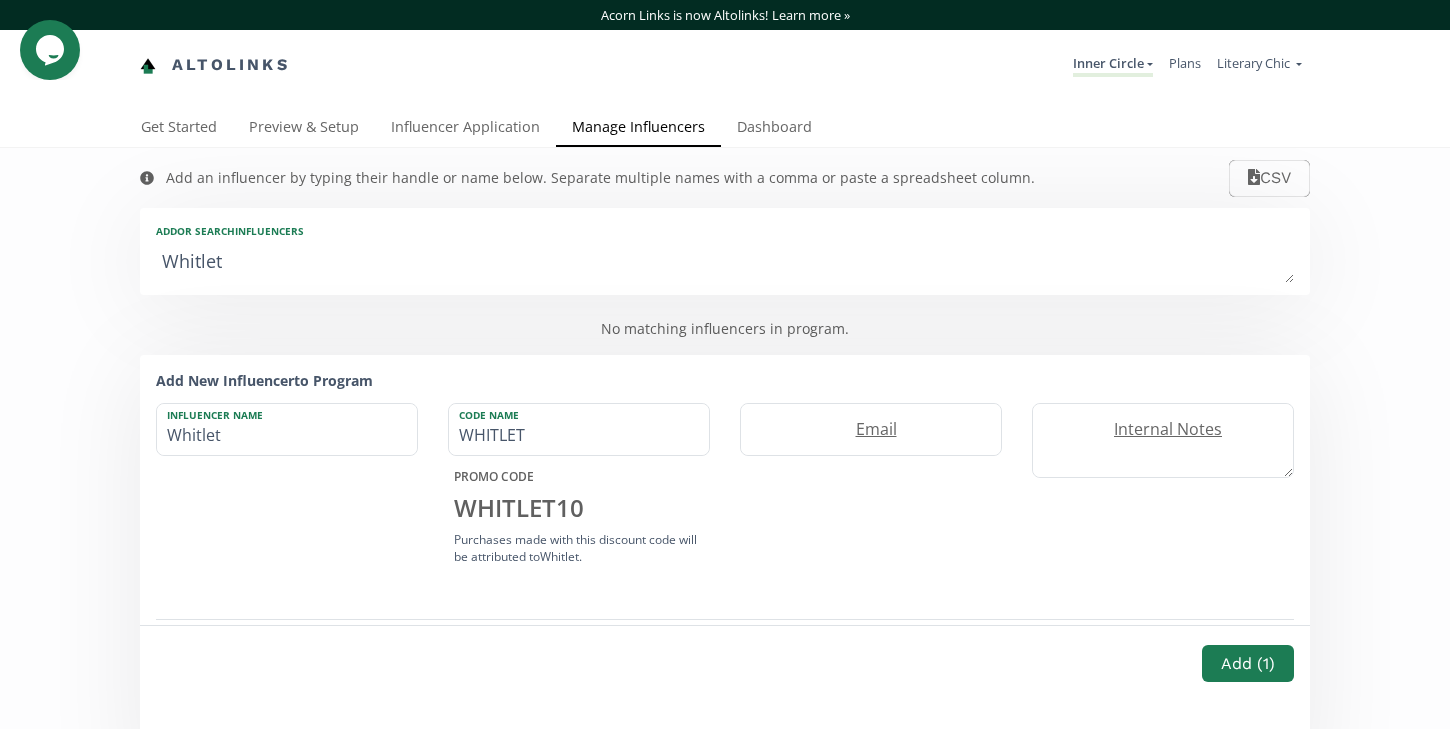 type on "Whitle" 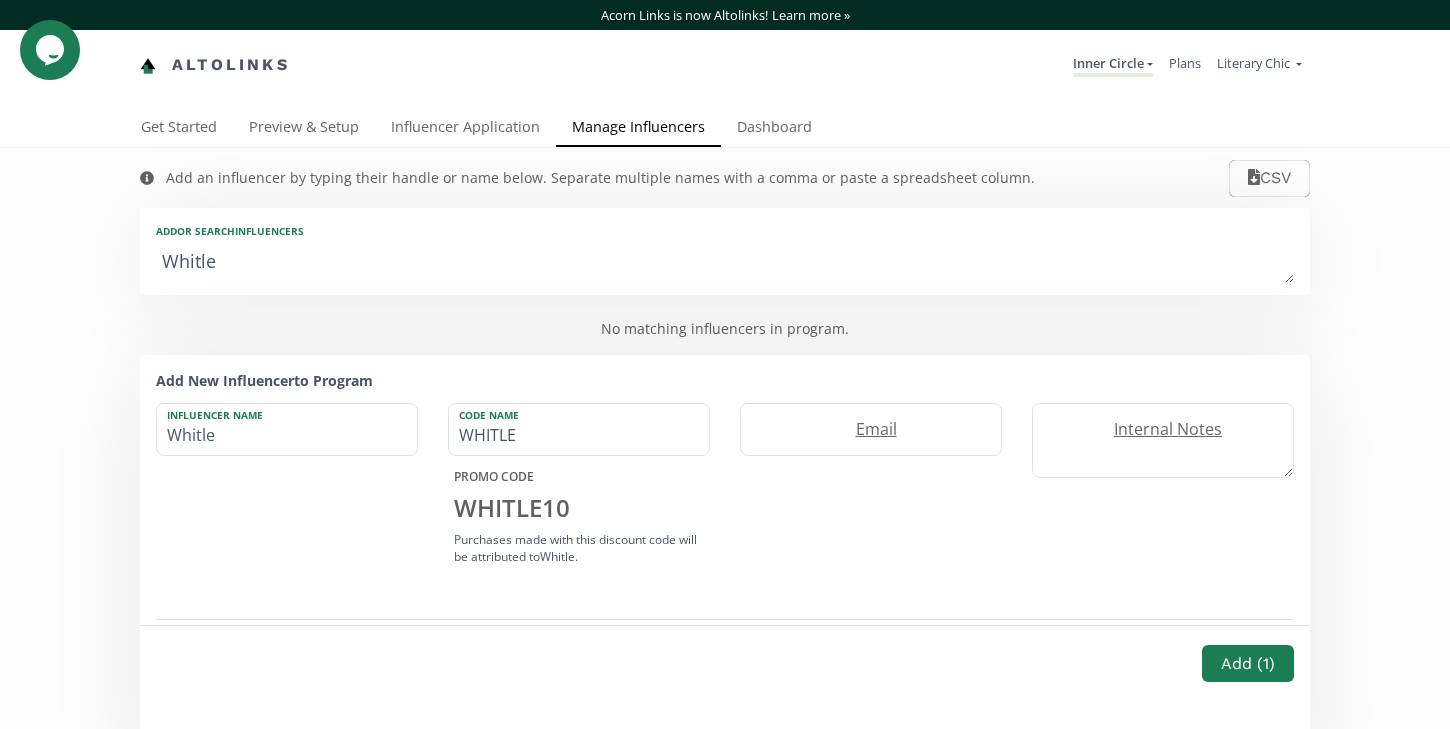 type on "Whitley" 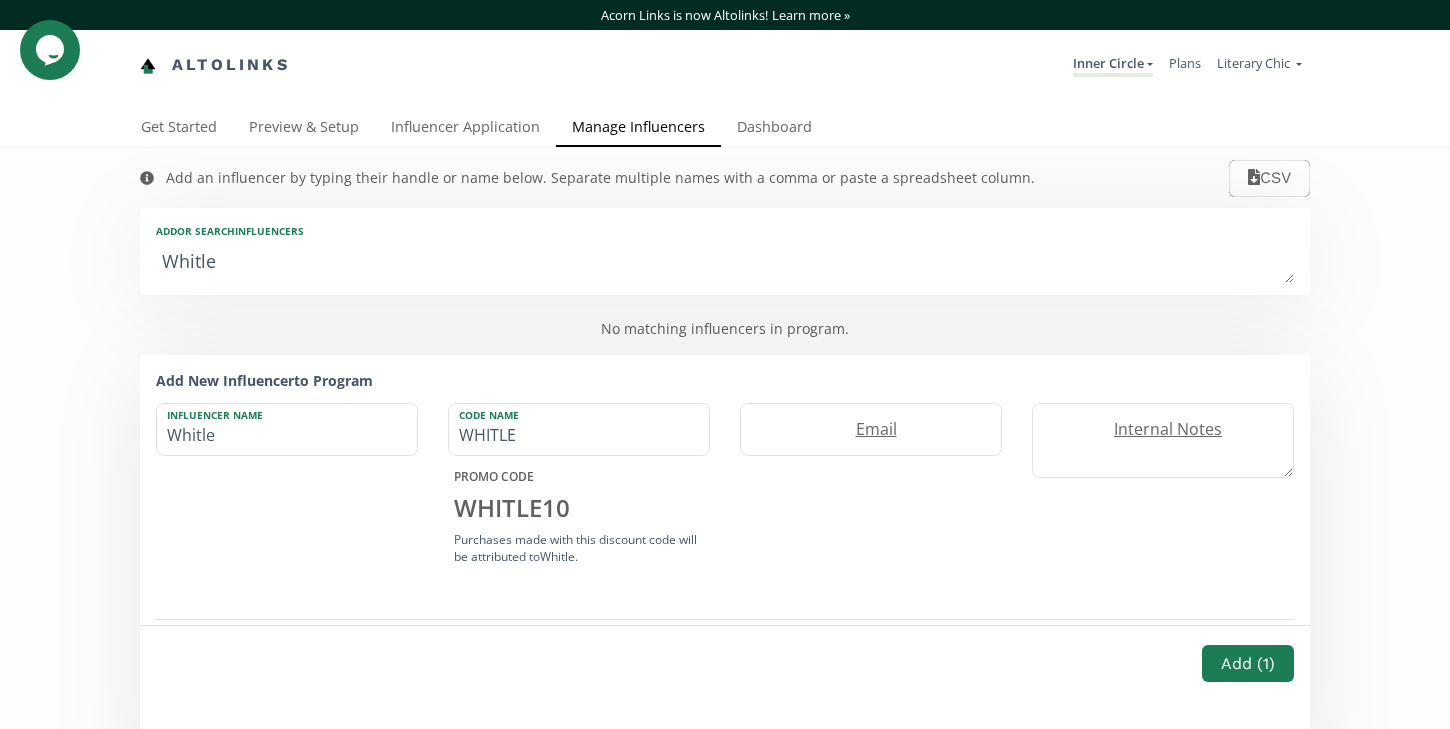 type on "Whitley" 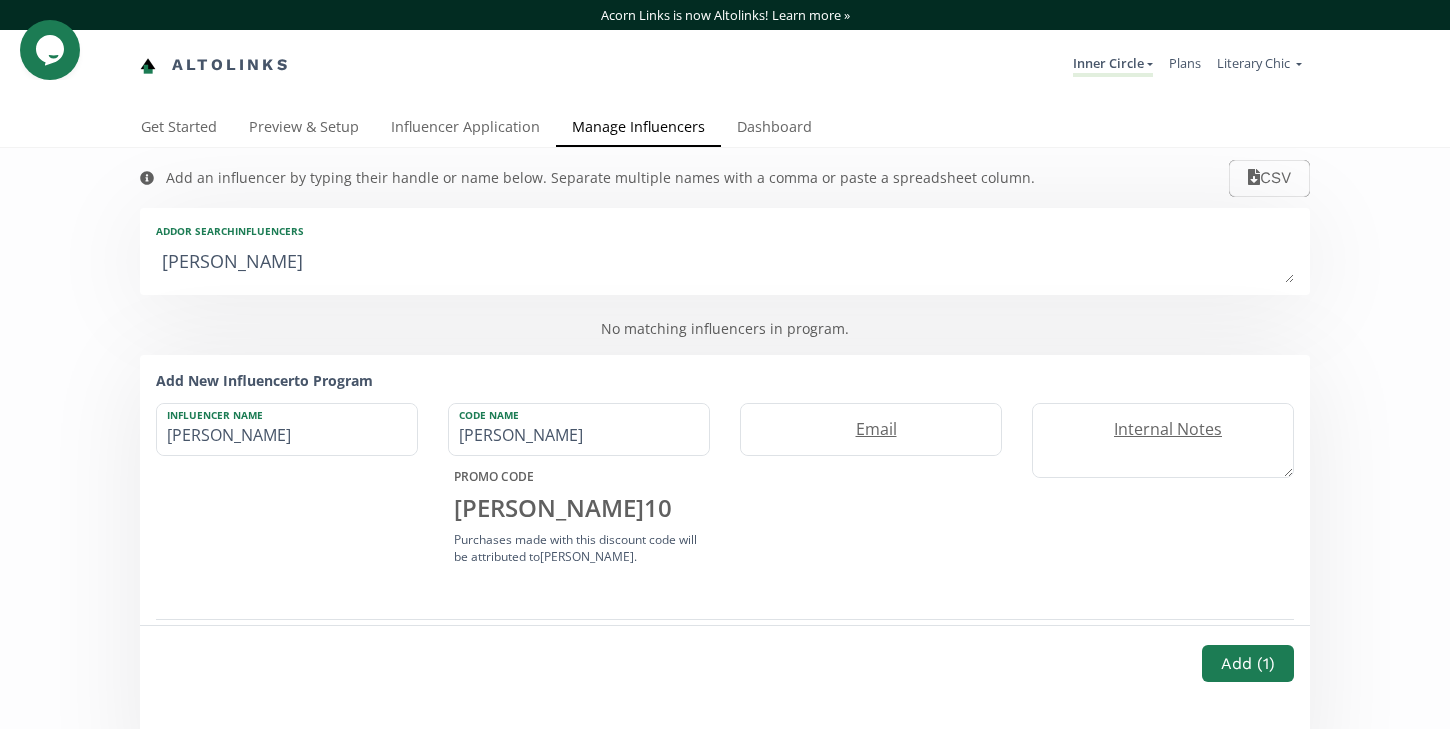 type on "Whitley M" 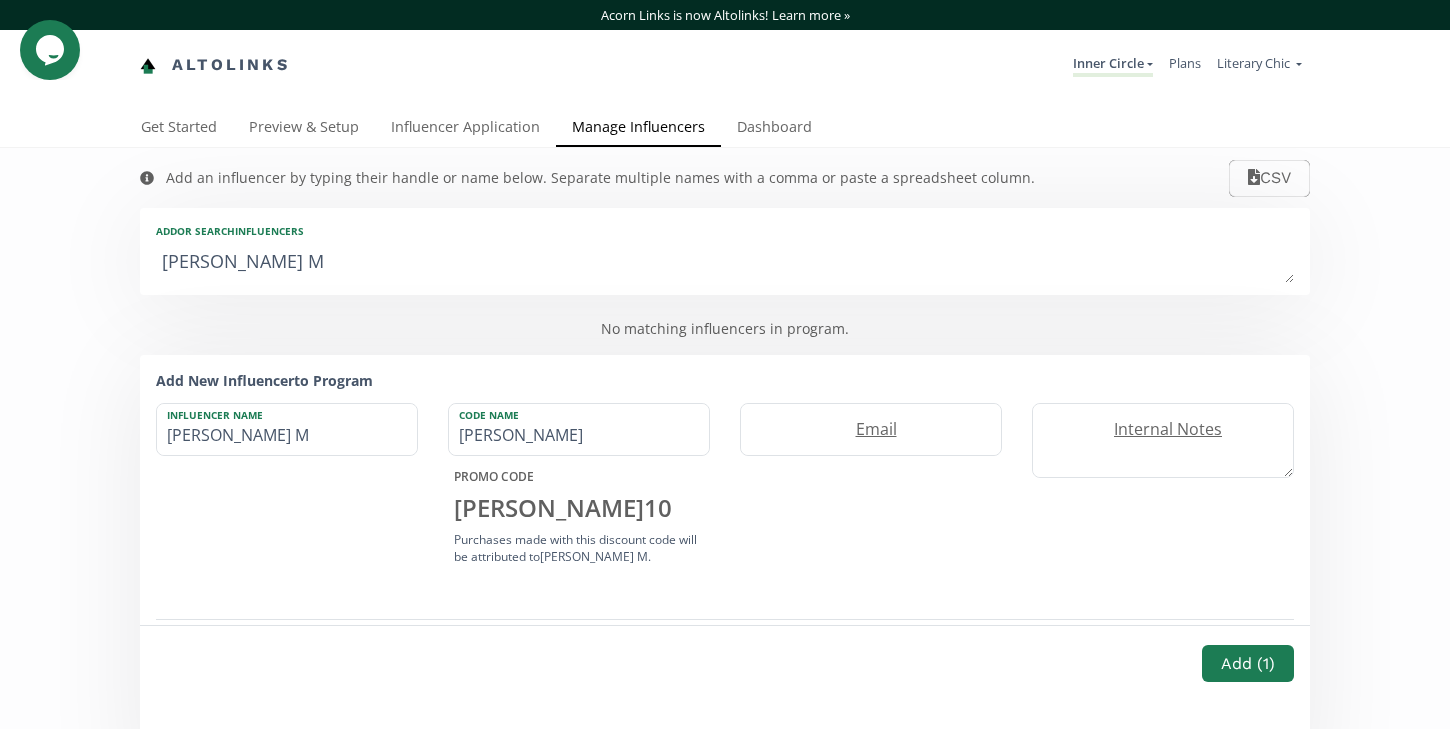 type on "Whitley Me" 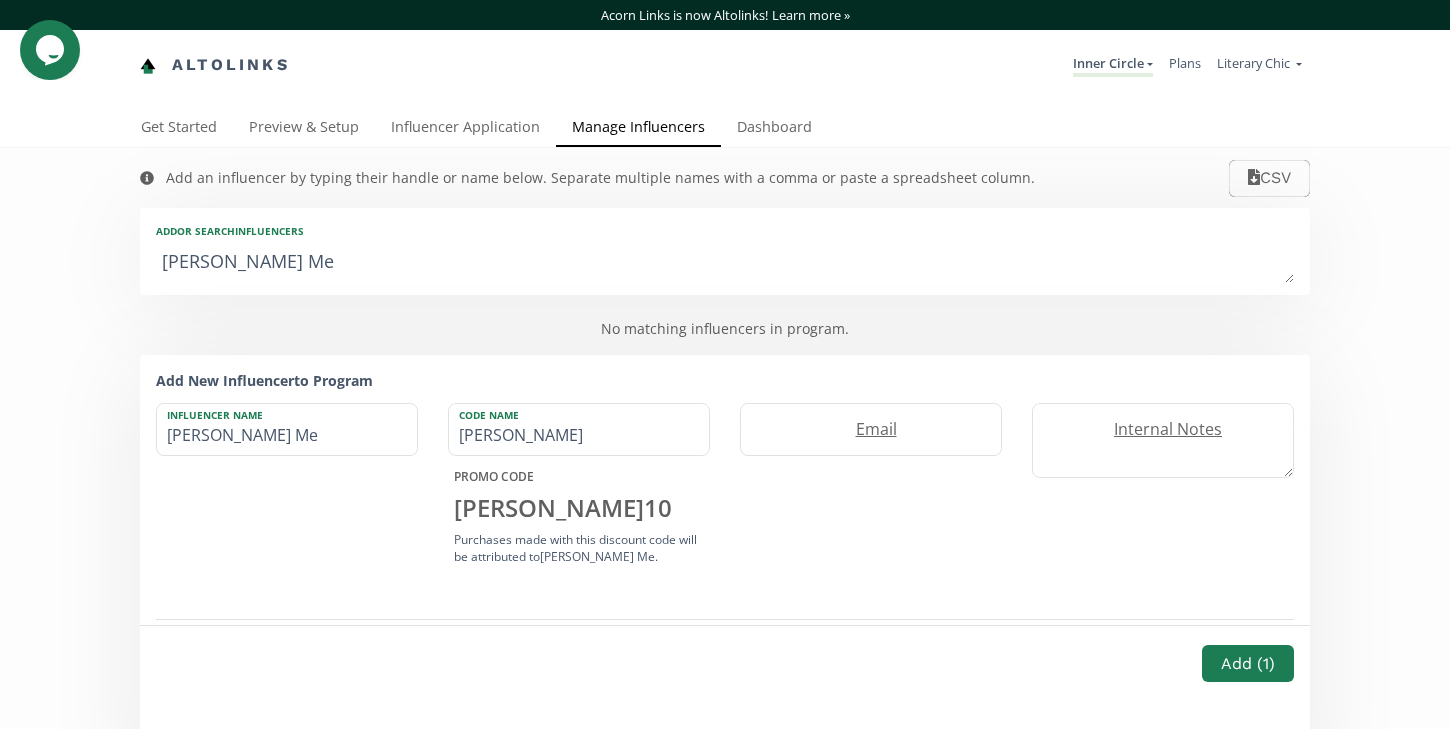 type on "Whitley Med" 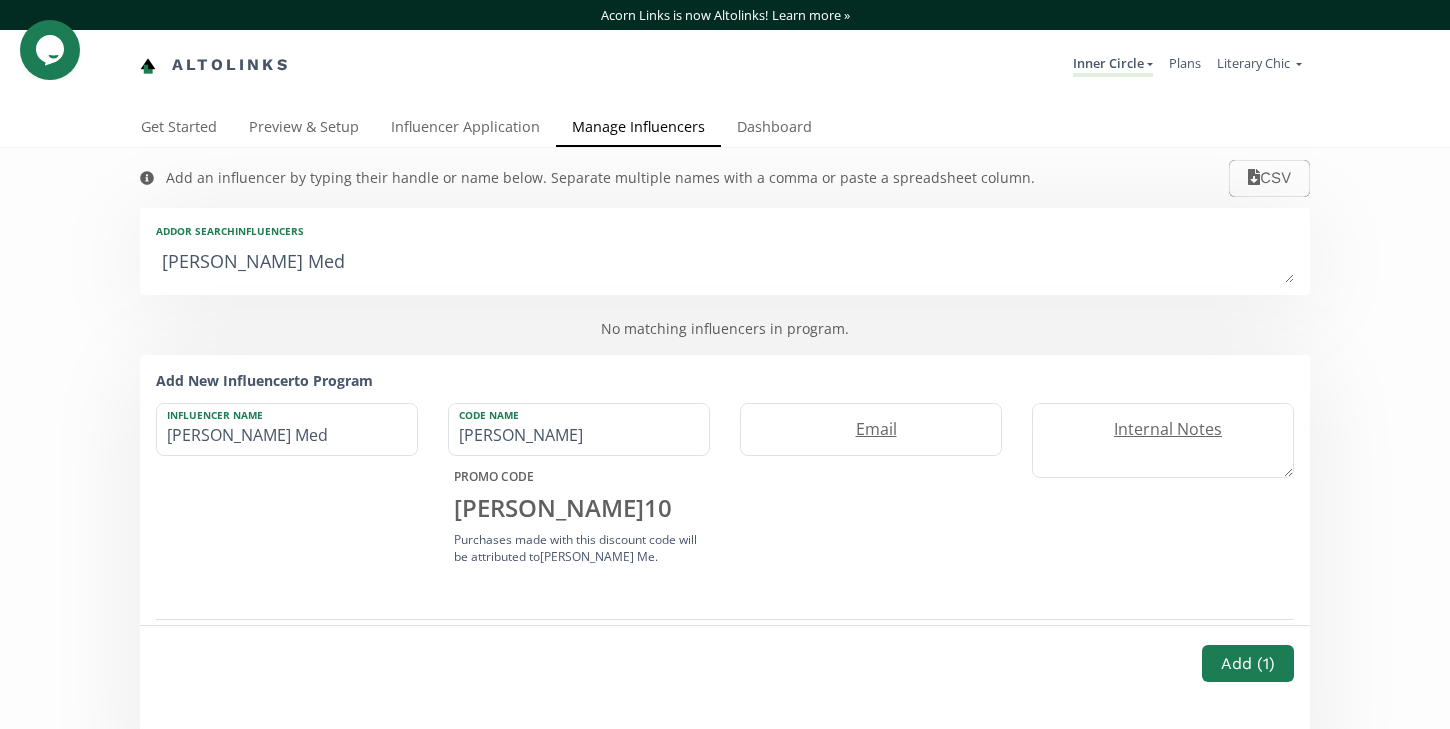type on "Whitley Medi" 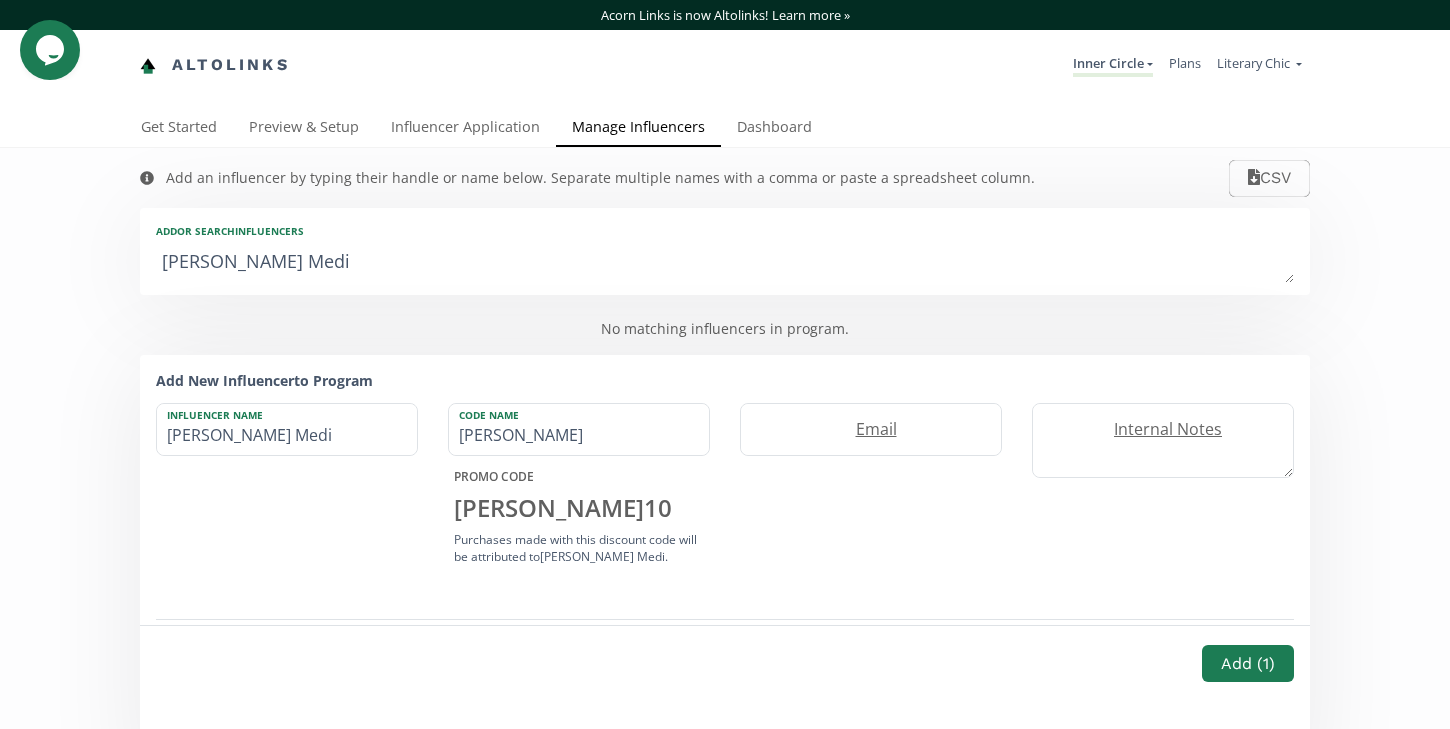 type on "Whitley Medin" 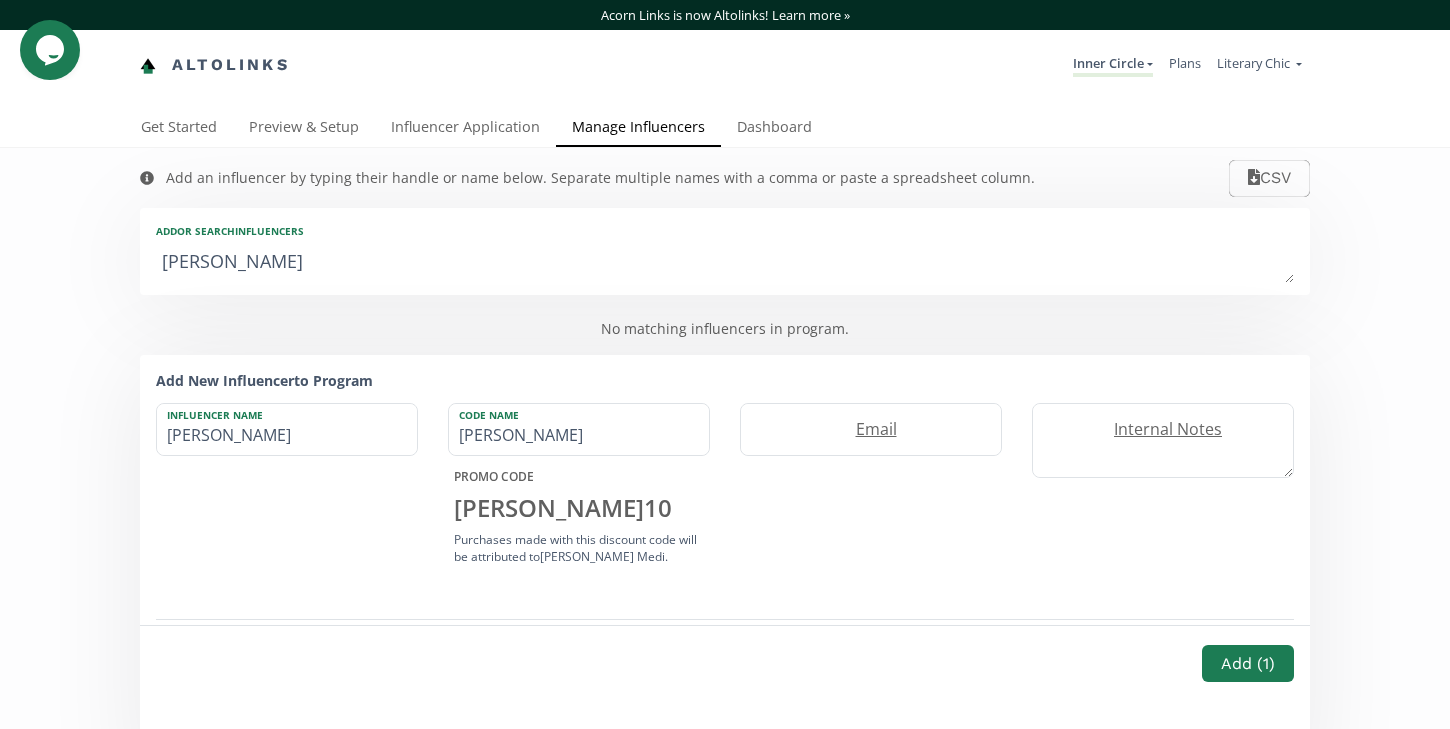 type on "[PERSON_NAME]" 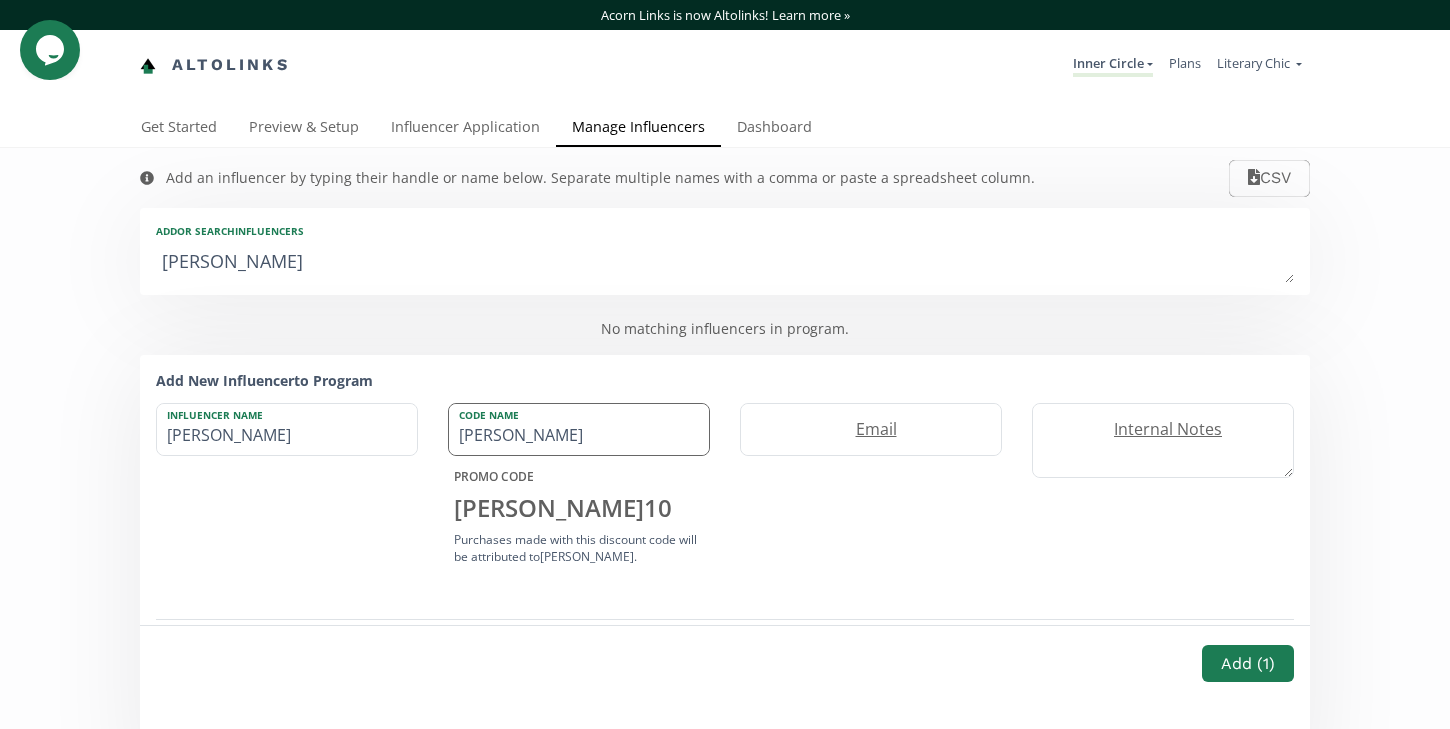 type on "[PERSON_NAME]" 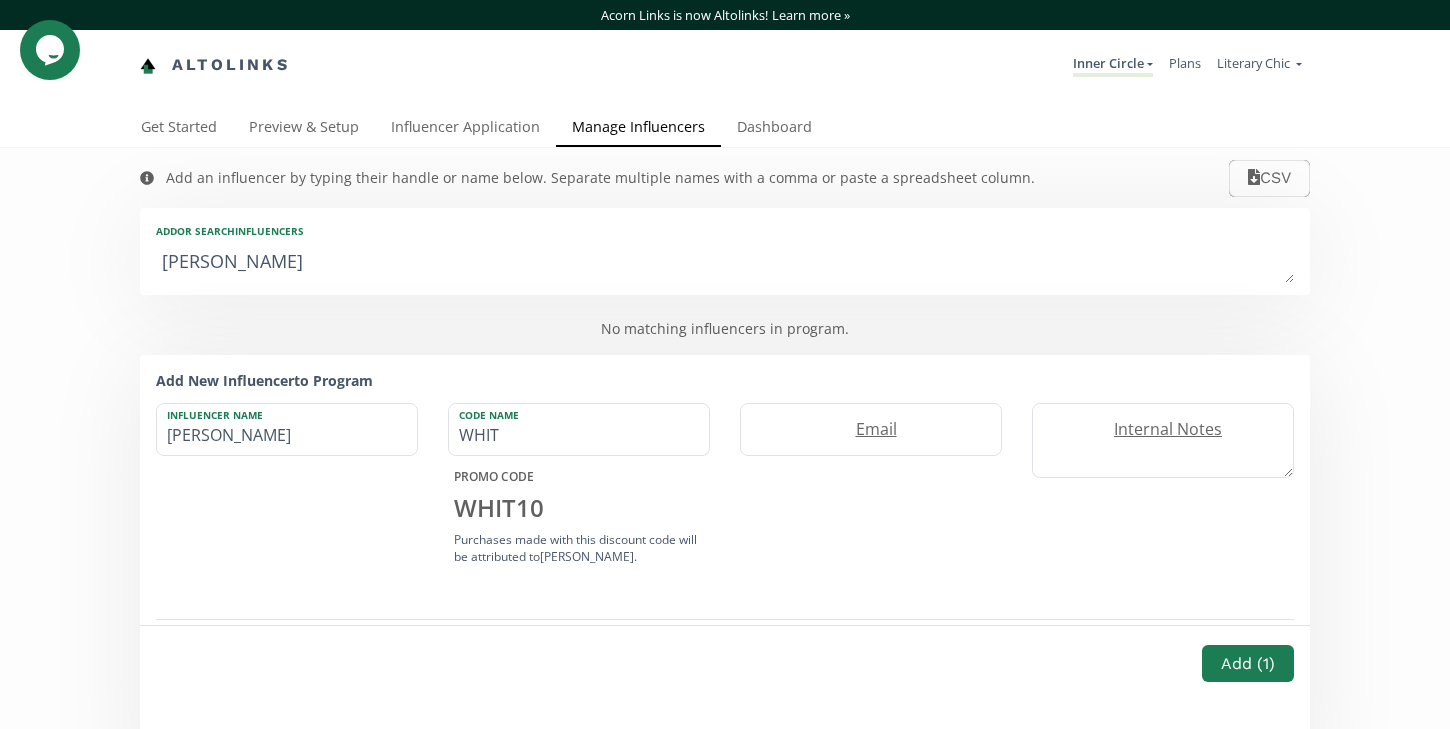 type on "WHIT" 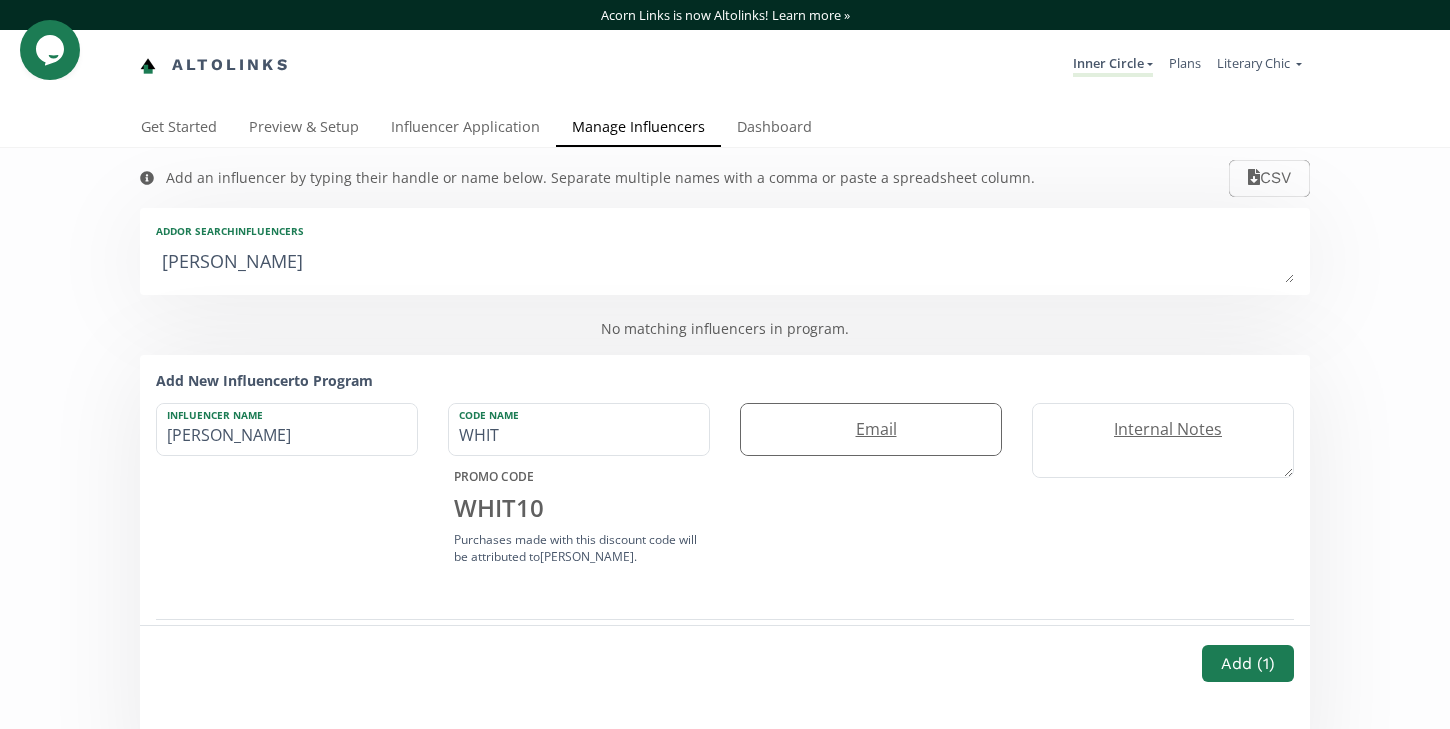click on "Email" at bounding box center (871, 429) 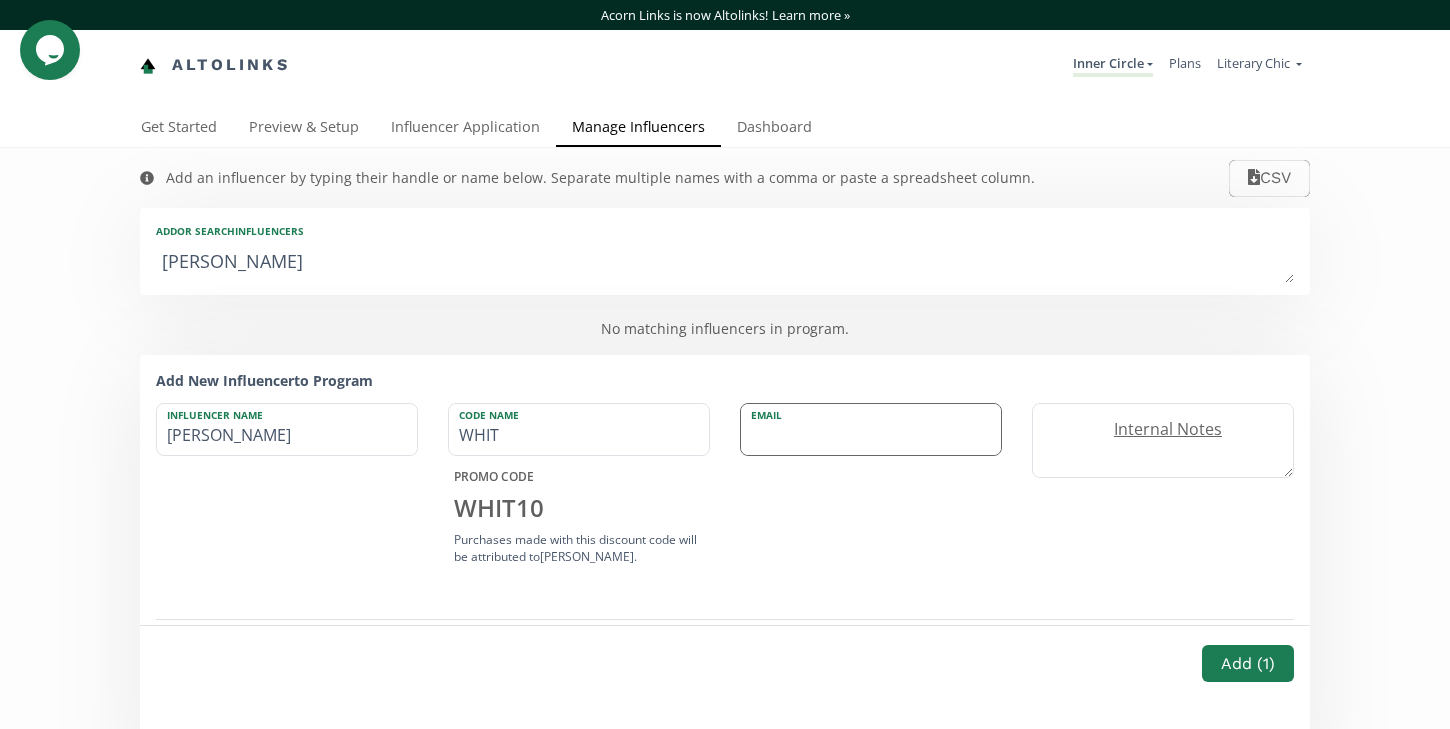 paste on "[EMAIL_ADDRESS][DOMAIN_NAME]" 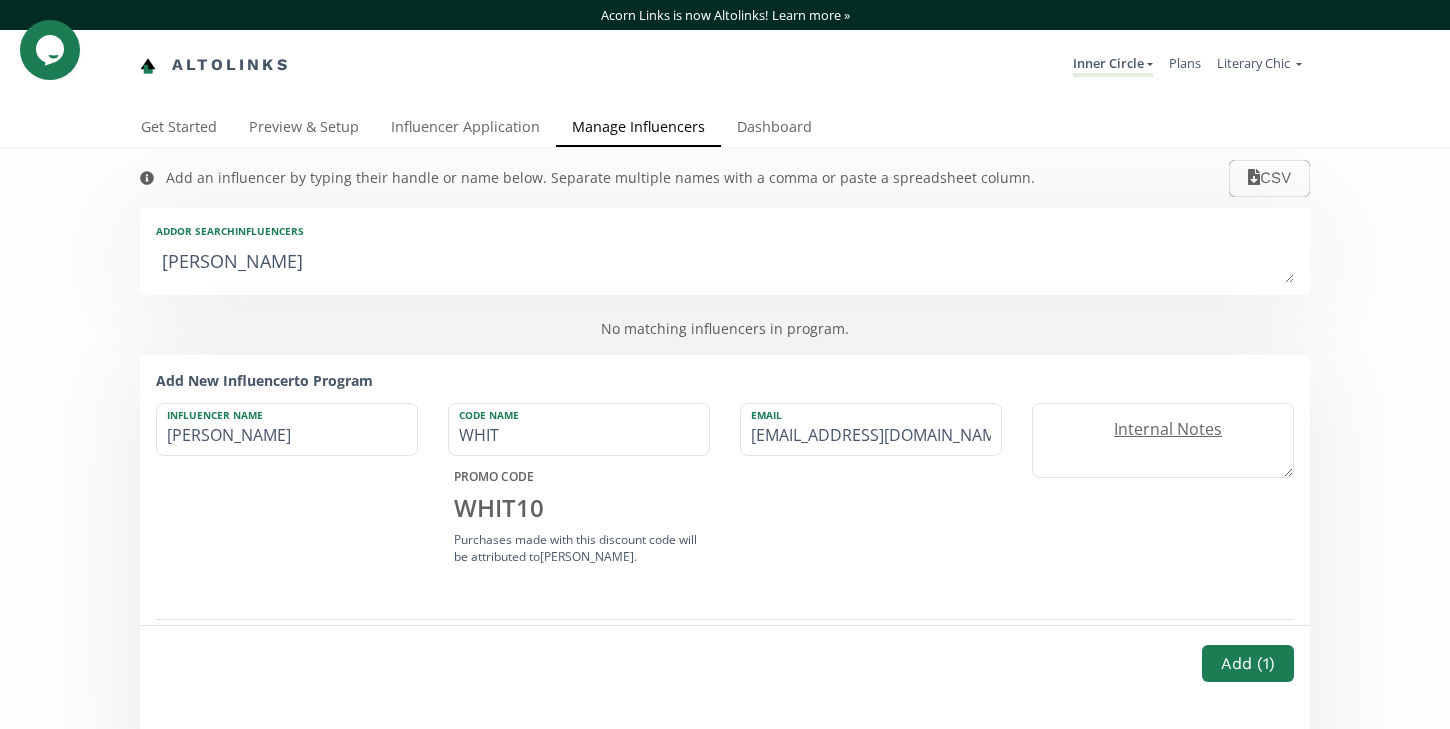 type on "[EMAIL_ADDRESS][DOMAIN_NAME]" 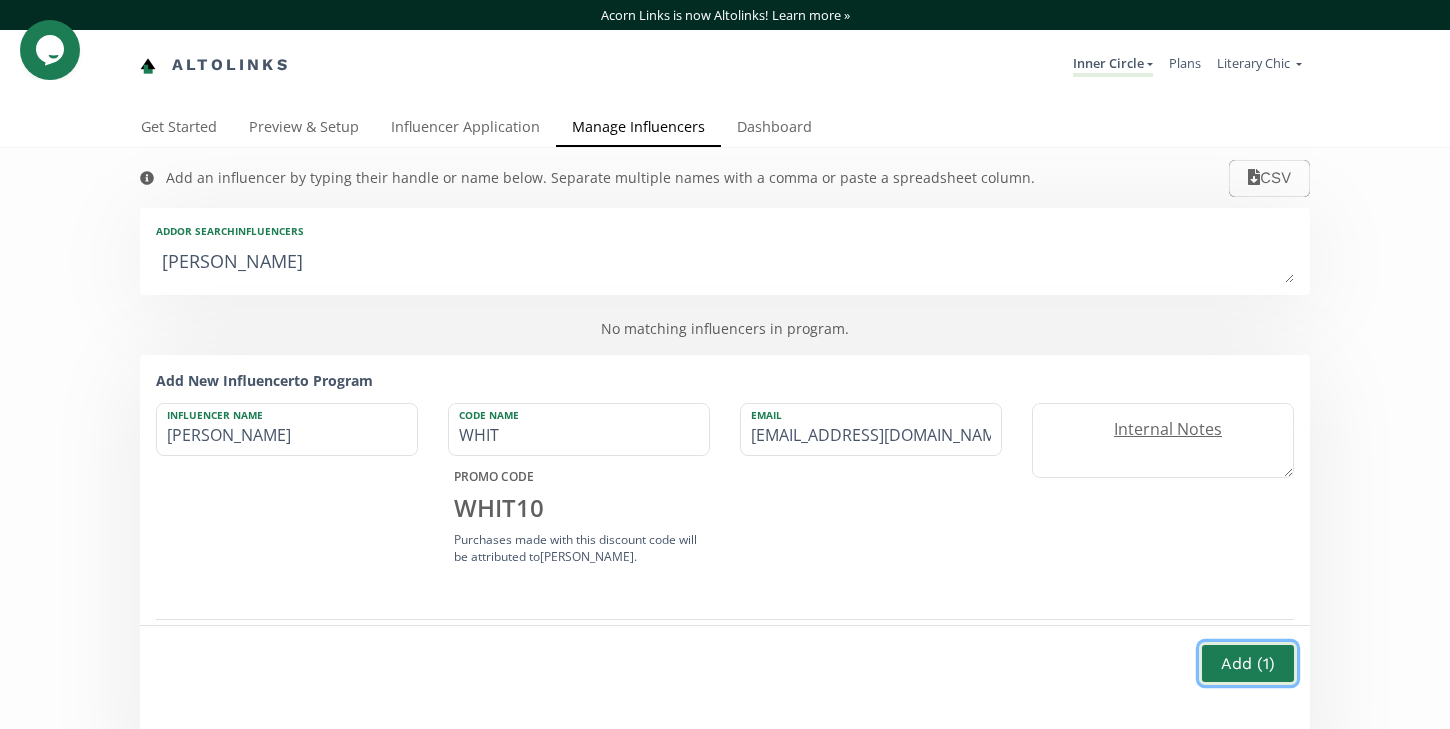click on "Add ( 1 )" at bounding box center [1248, 663] 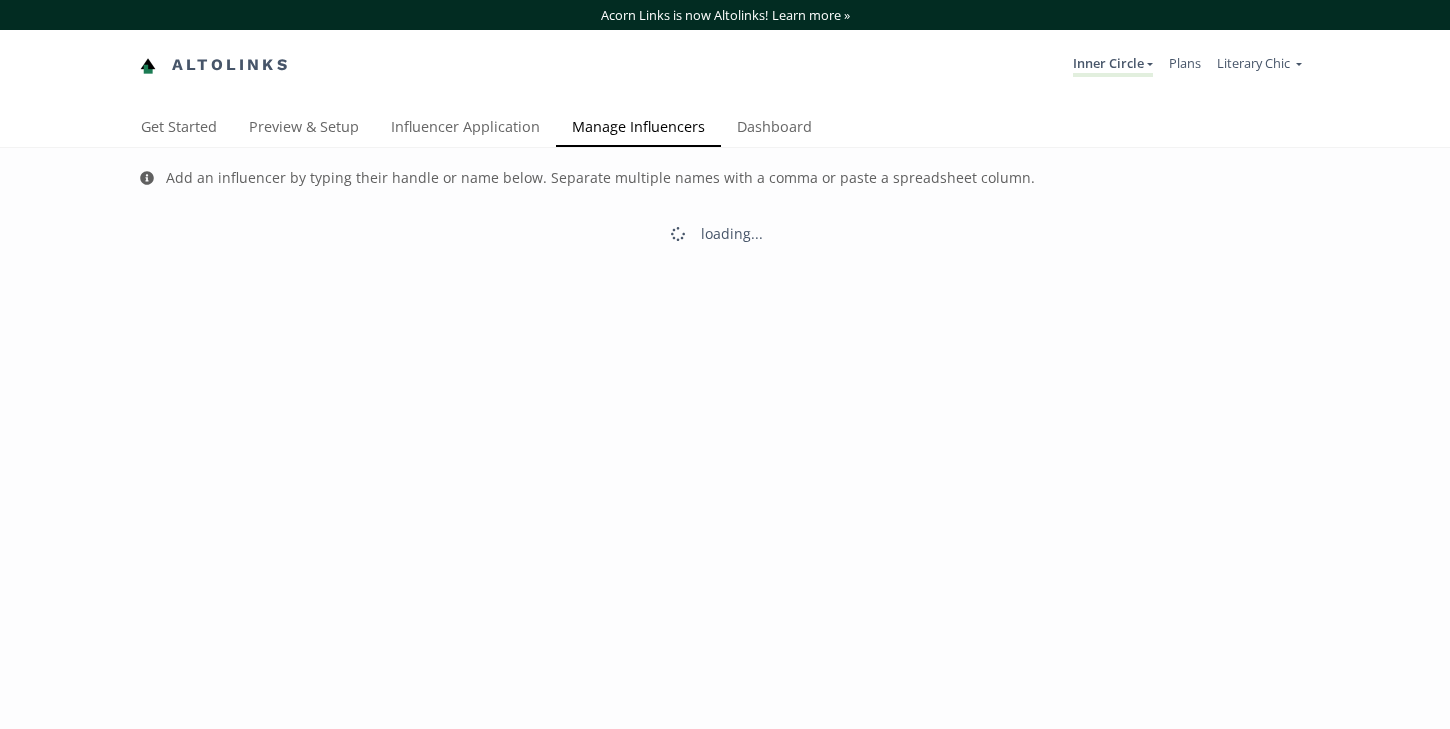 scroll, scrollTop: 0, scrollLeft: 0, axis: both 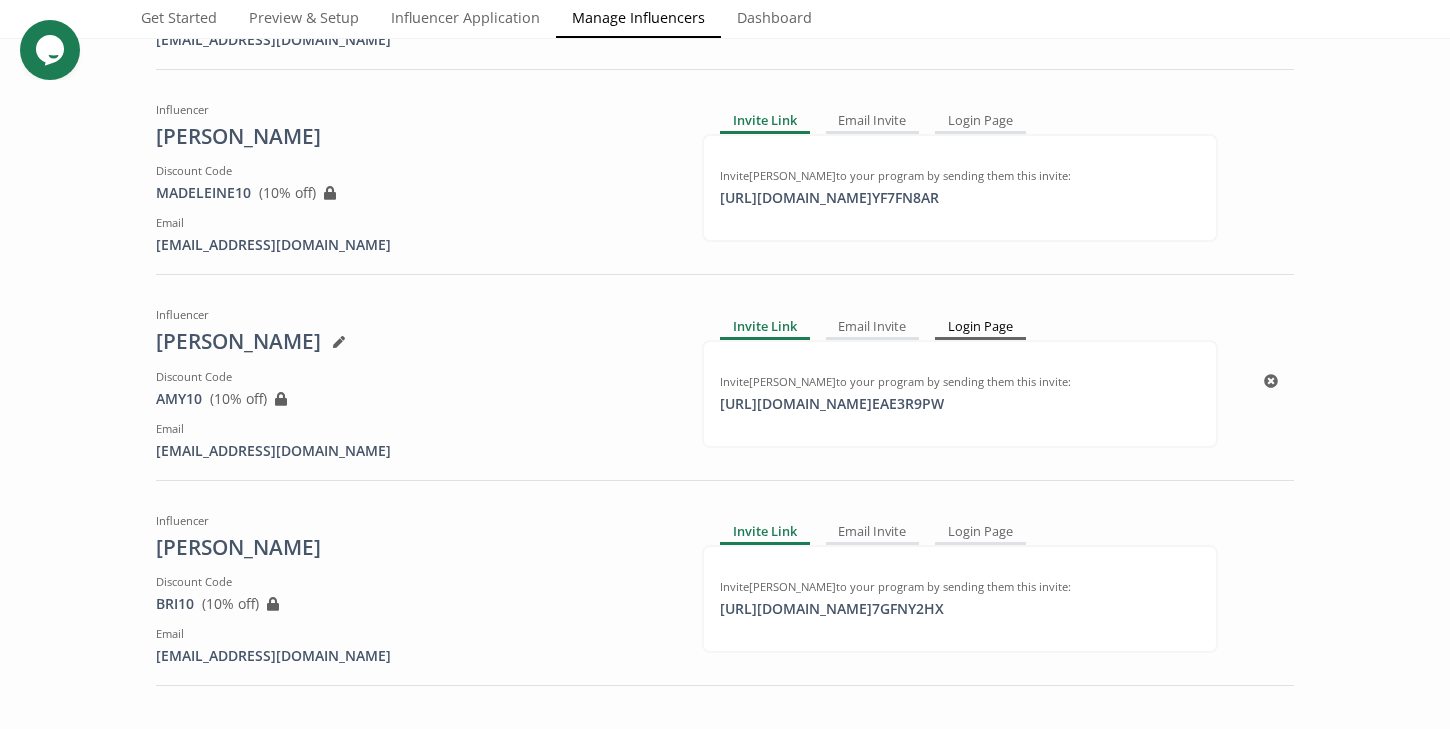 click on "Login Page" at bounding box center [980, 327] 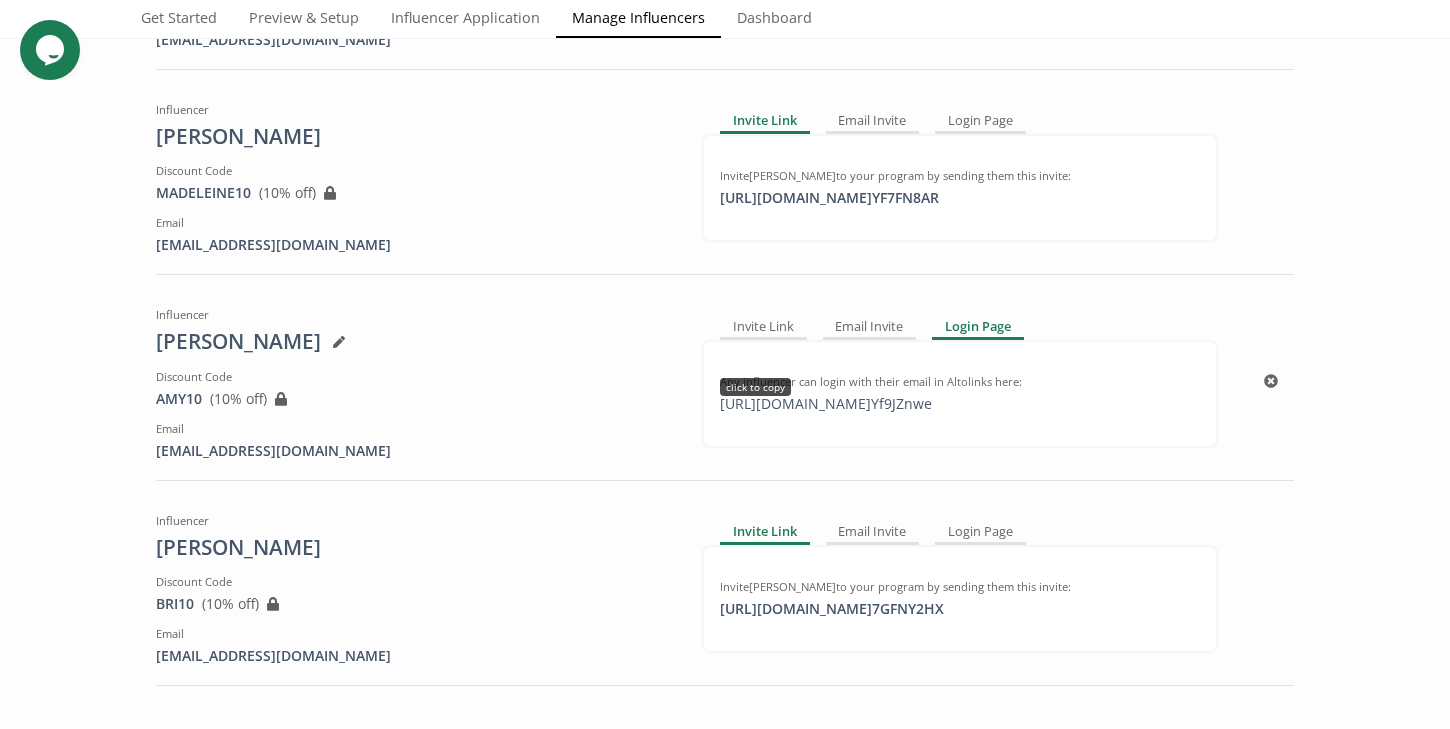 click on "[URL][DOMAIN_NAME] Yf9JZnwe click to copy" at bounding box center (826, 404) 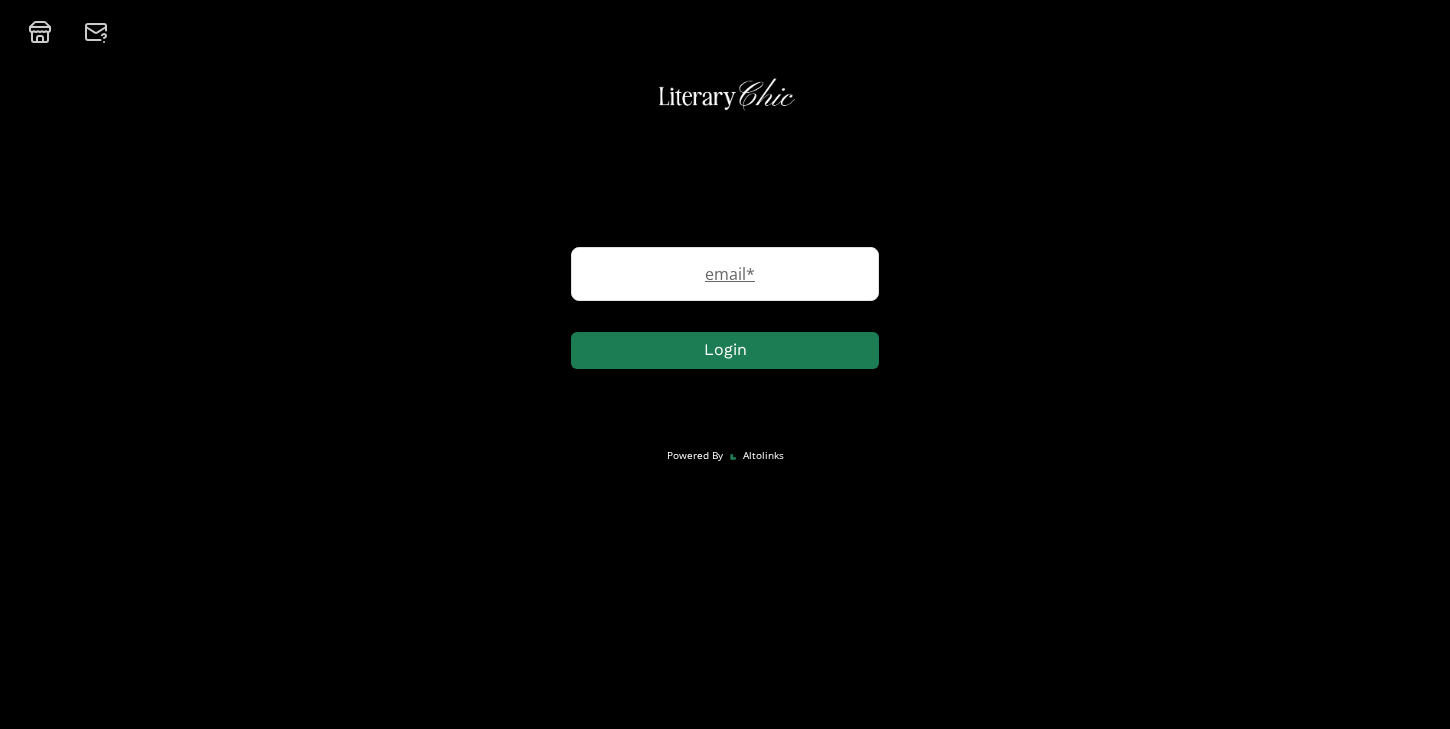 scroll, scrollTop: 0, scrollLeft: 0, axis: both 